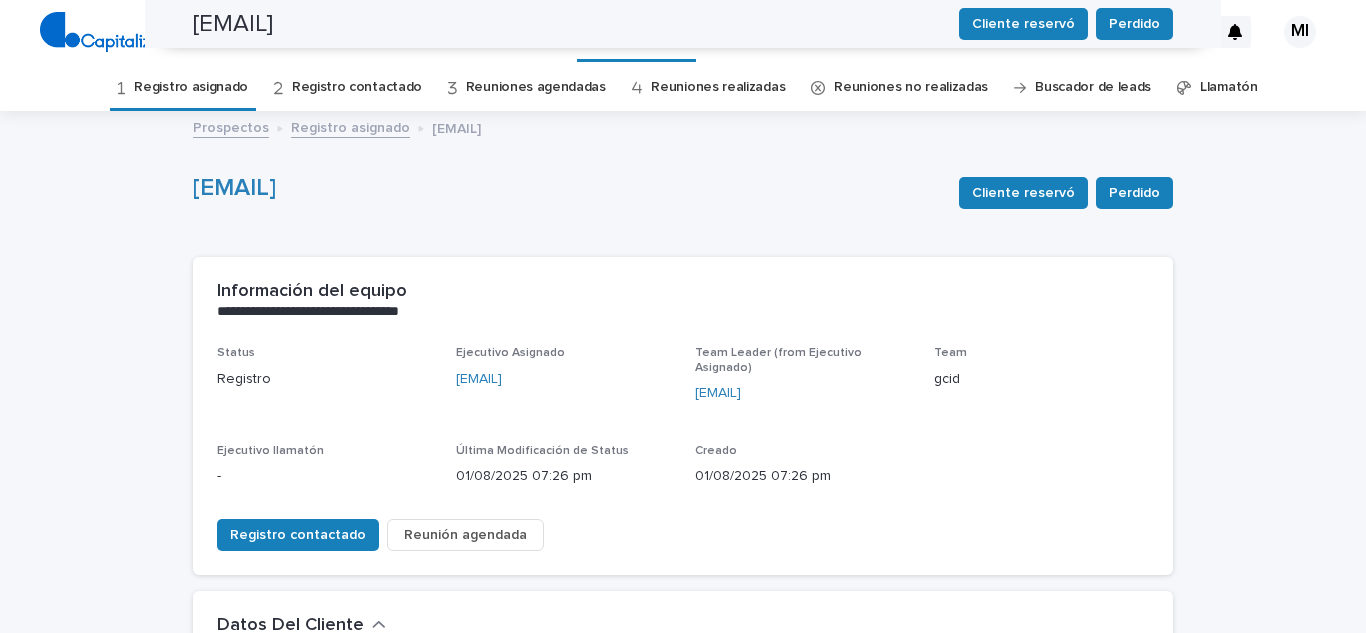 scroll, scrollTop: 0, scrollLeft: 0, axis: both 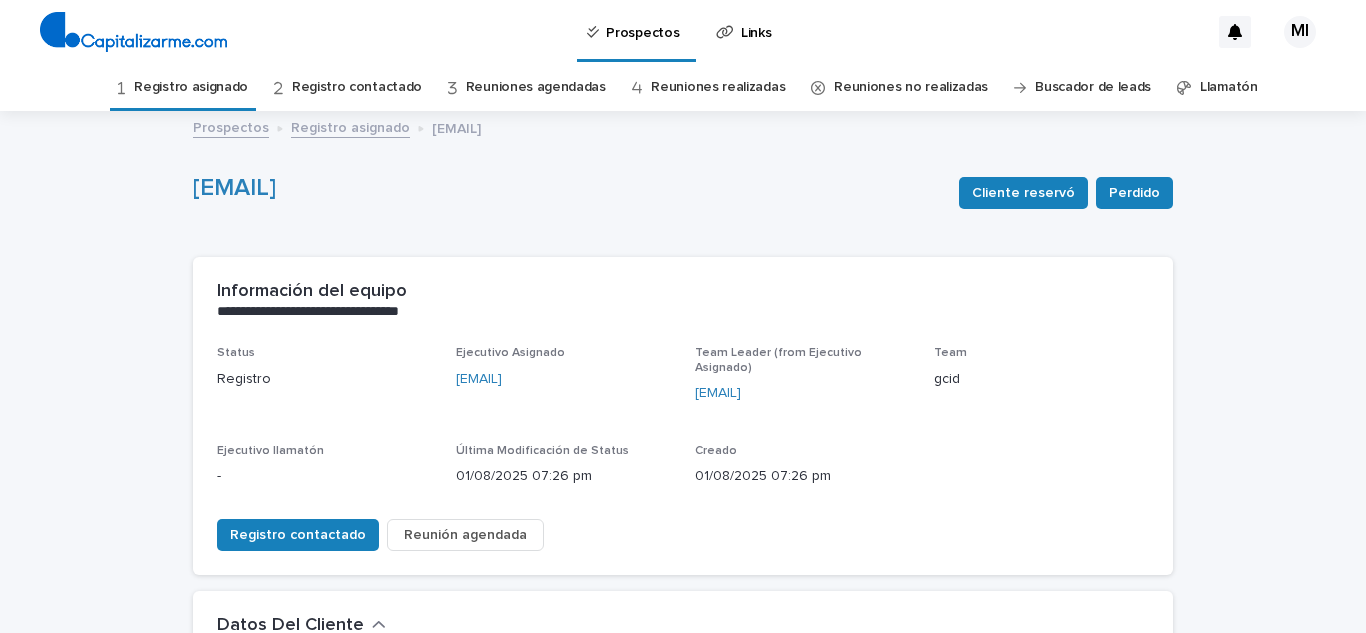 click on "Registro asignado" at bounding box center (191, 87) 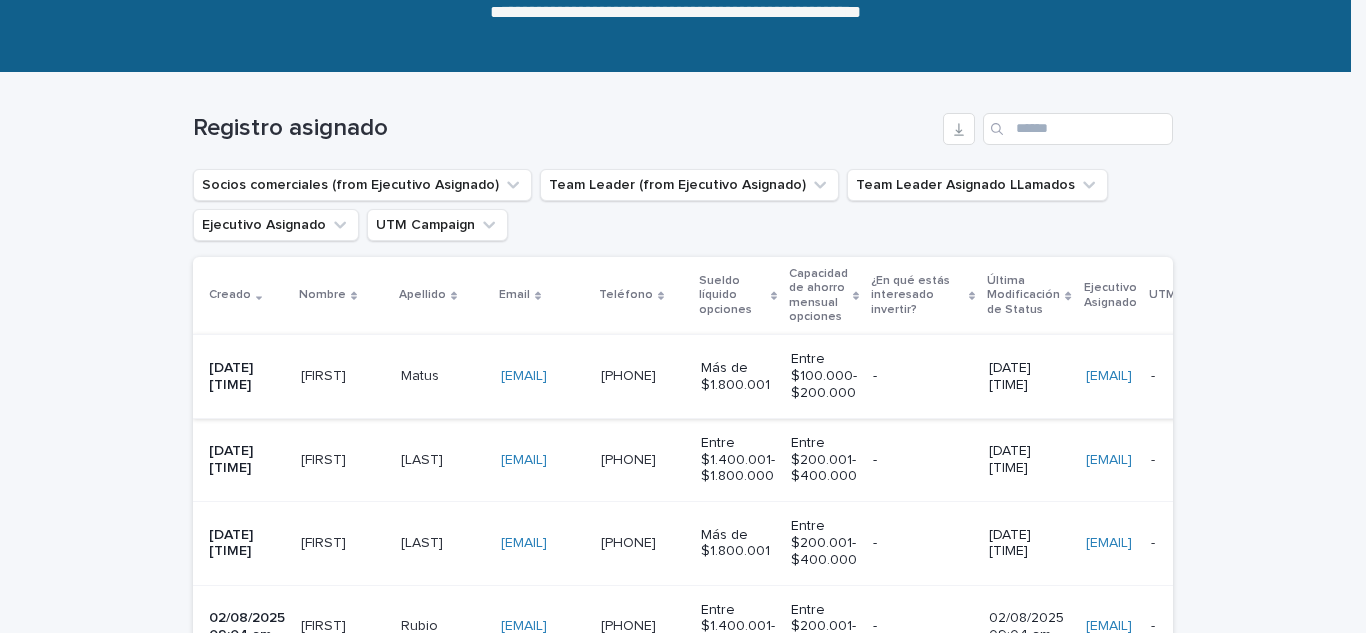 scroll, scrollTop: 300, scrollLeft: 0, axis: vertical 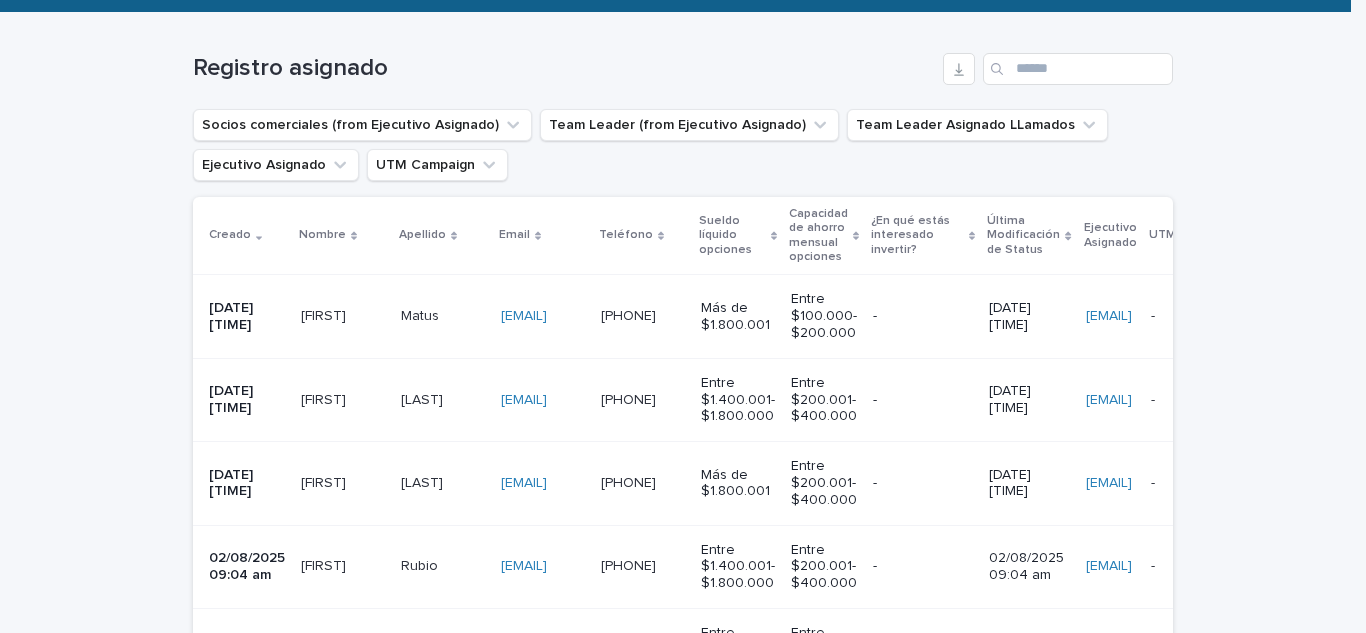click on "[FIRST]" at bounding box center (325, 314) 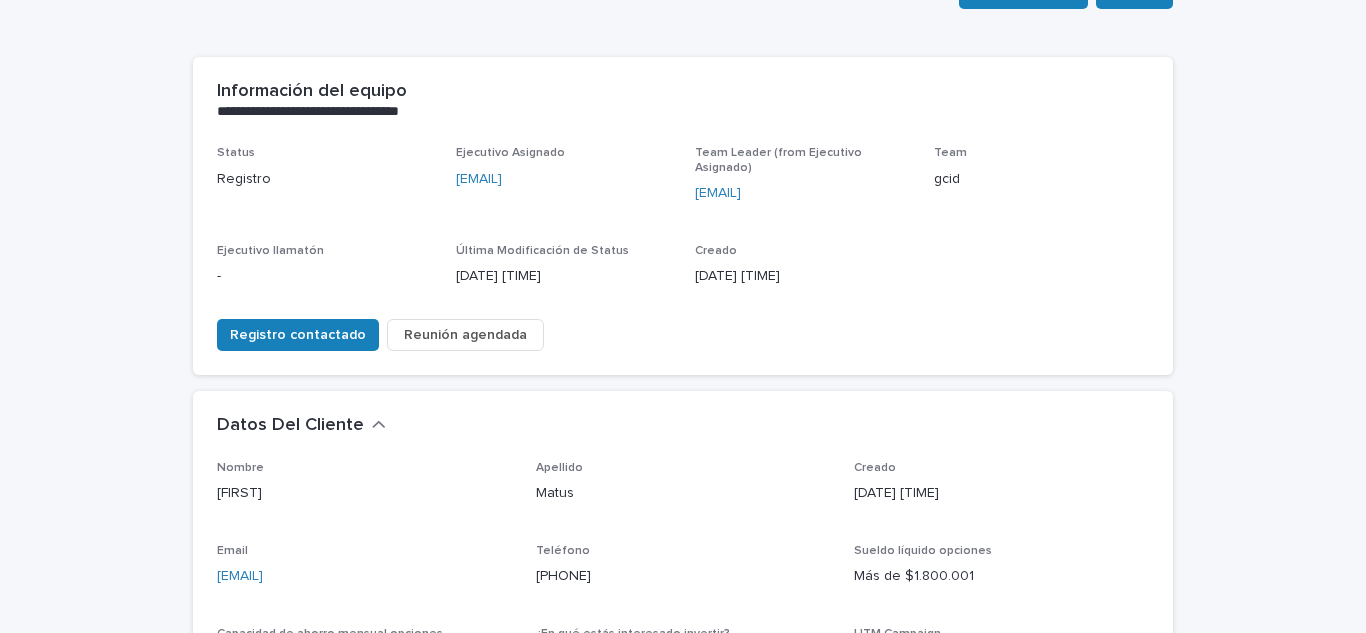 scroll, scrollTop: 300, scrollLeft: 0, axis: vertical 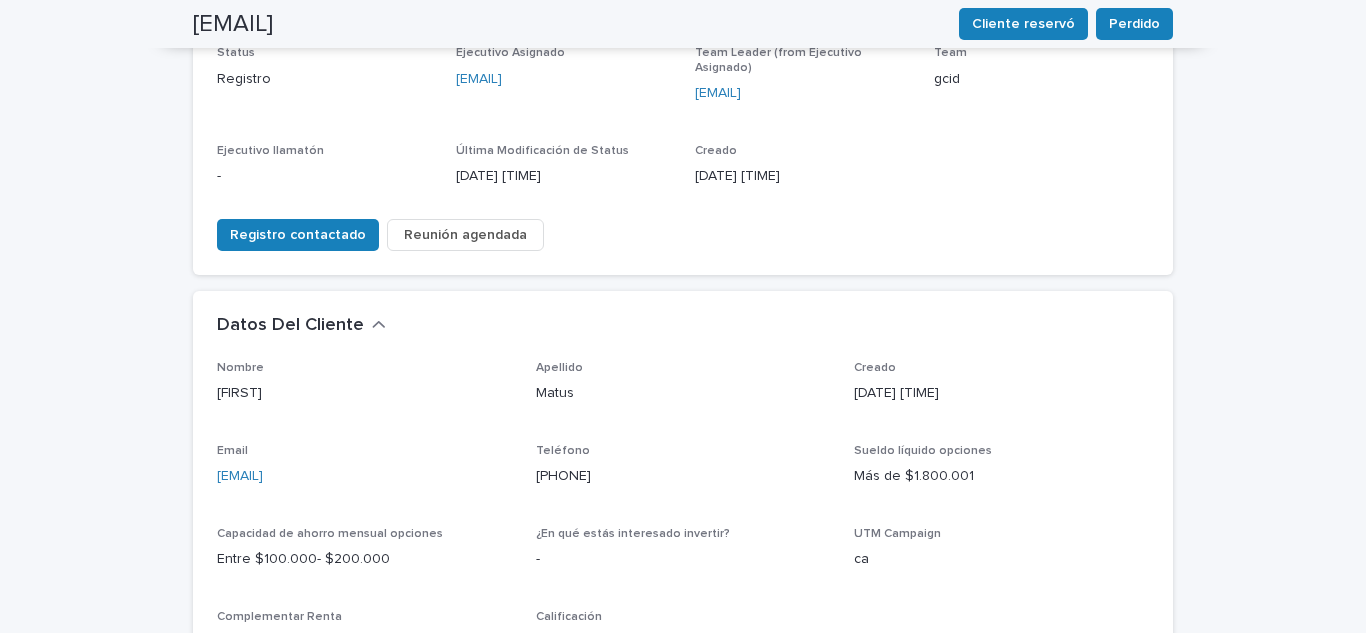 drag, startPoint x: 379, startPoint y: 459, endPoint x: 173, endPoint y: 467, distance: 206.15529 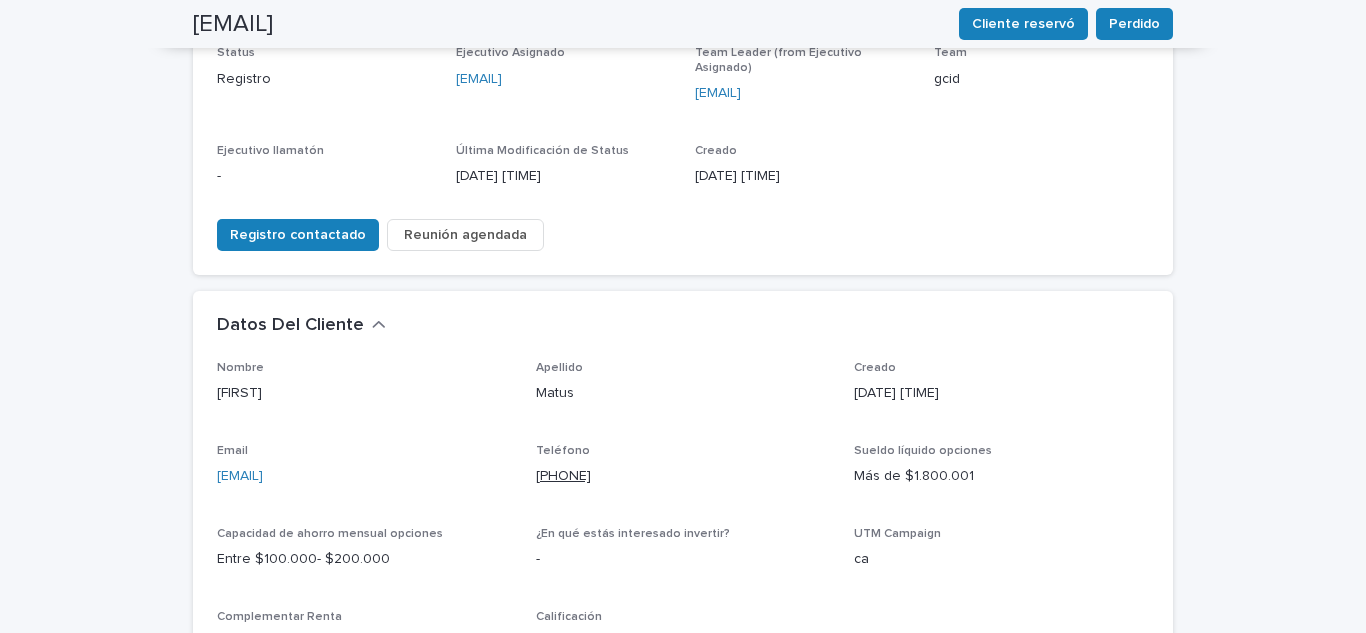 copy on "[PHONE]" 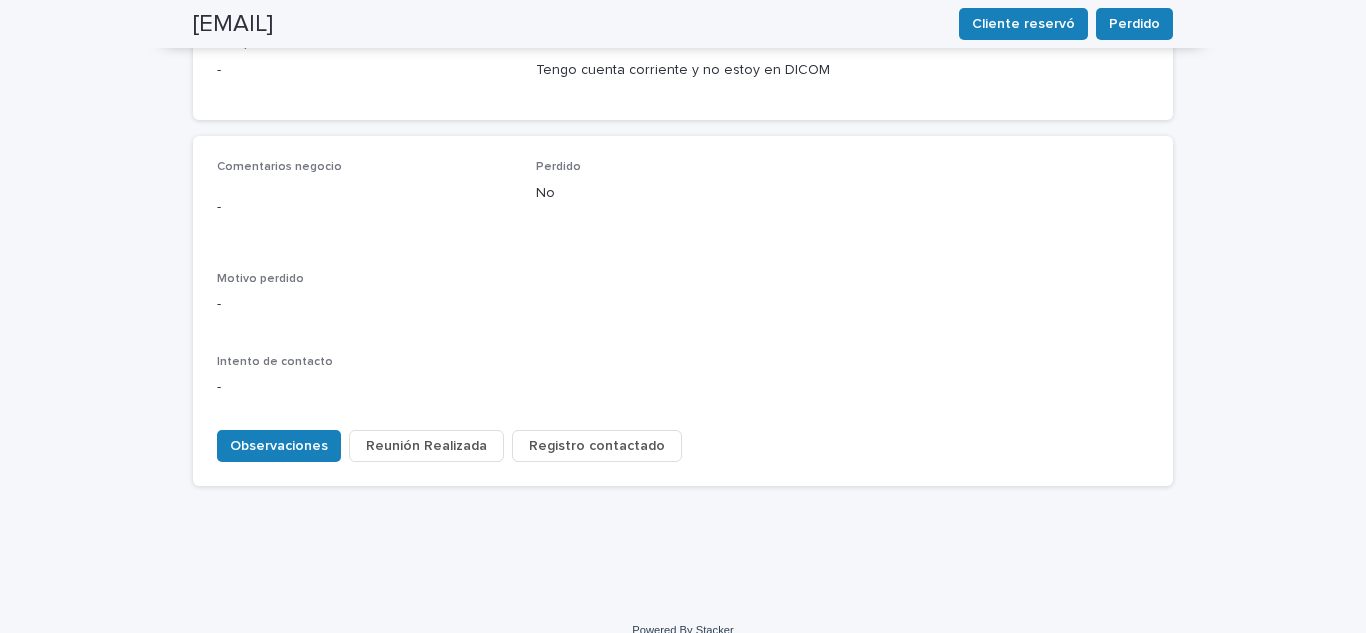 scroll, scrollTop: 884, scrollLeft: 0, axis: vertical 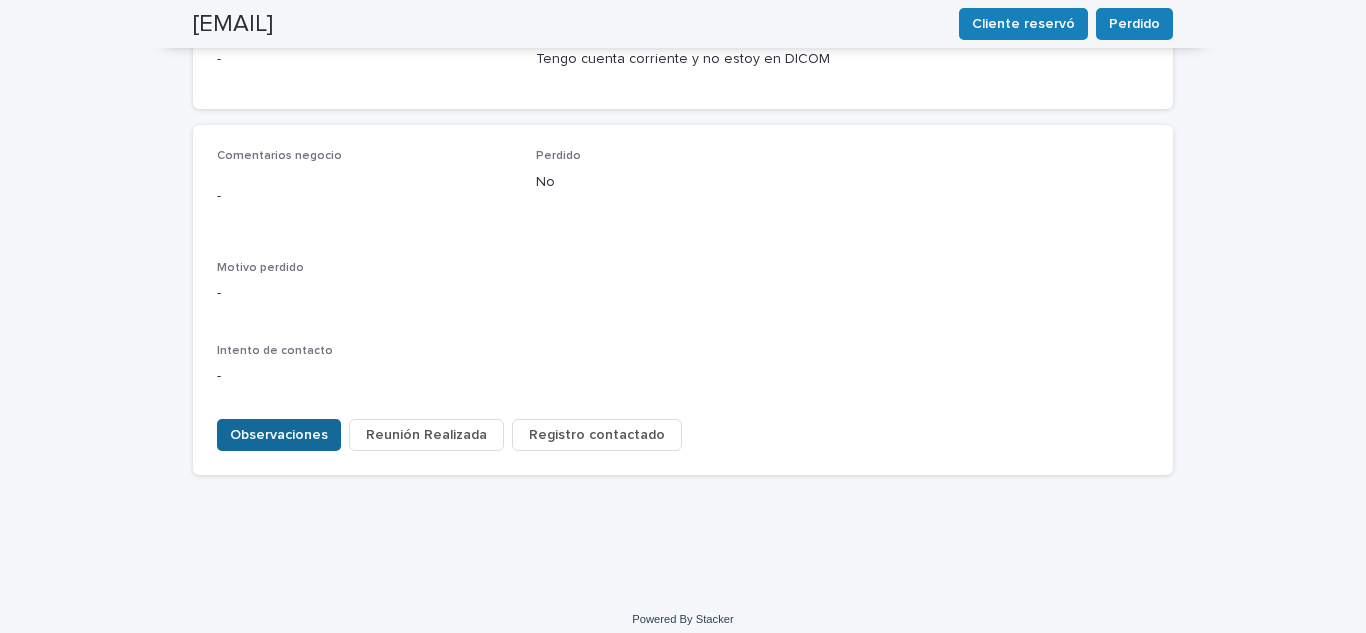 click on "Observaciones" at bounding box center (279, 435) 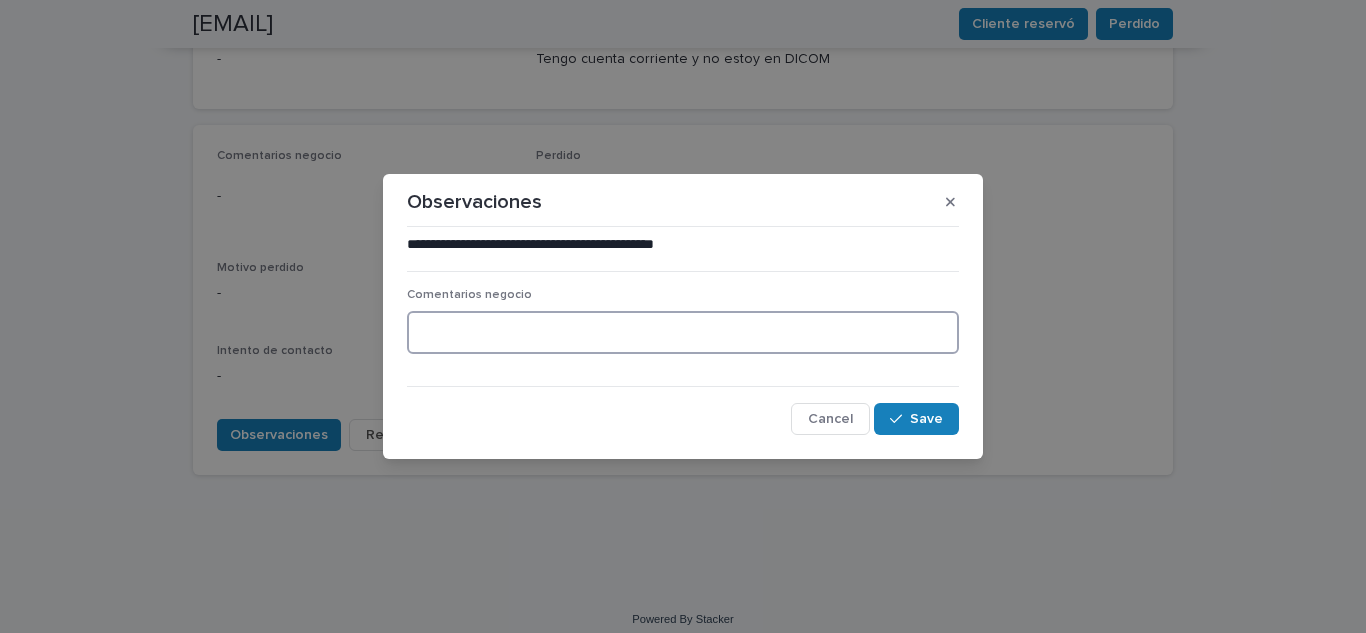 click at bounding box center [683, 332] 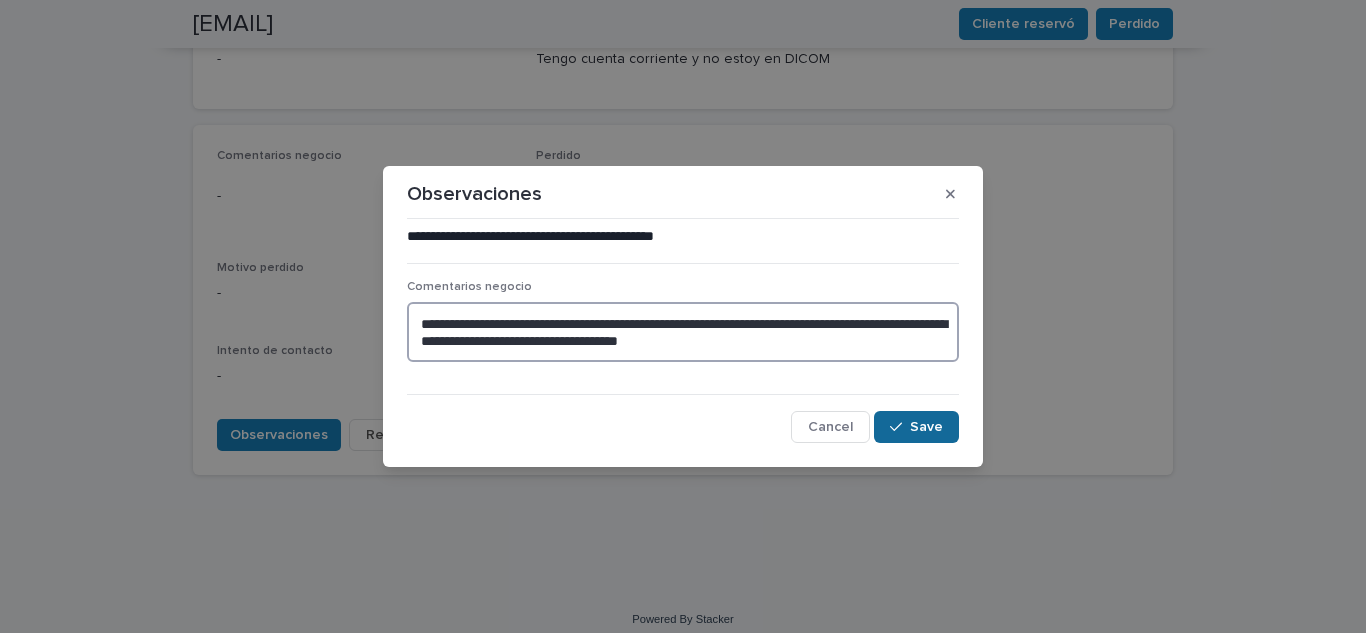 type on "**********" 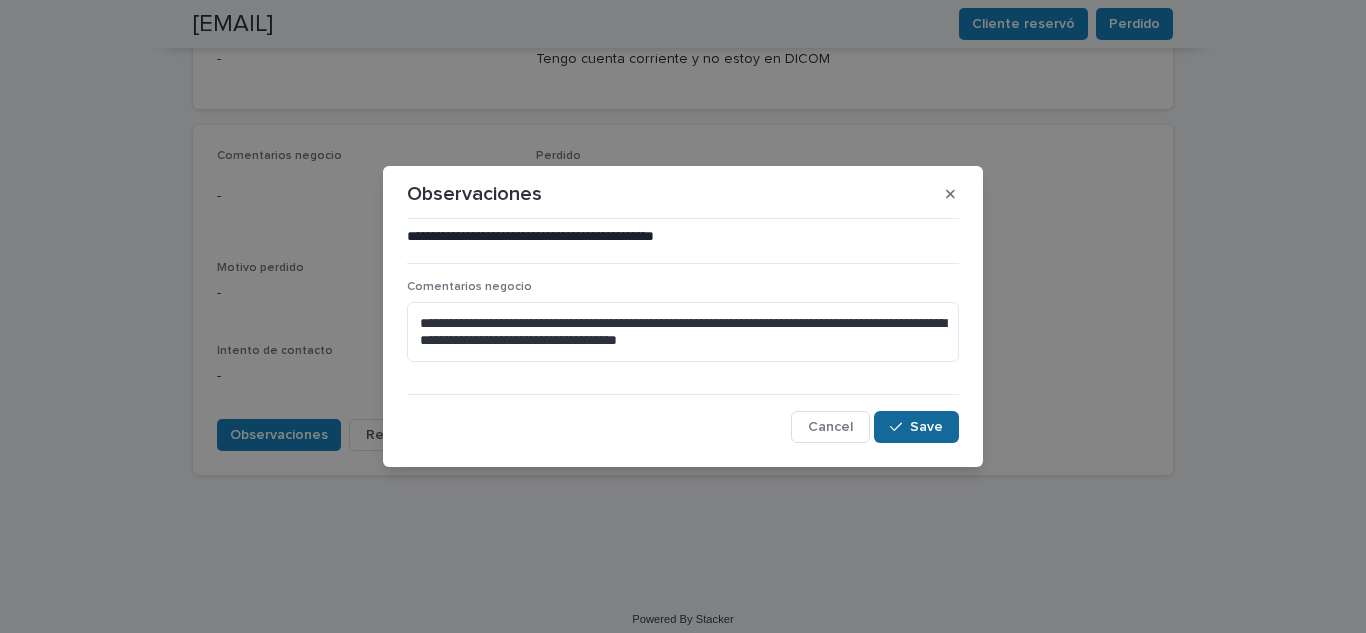 click on "Save" at bounding box center (916, 427) 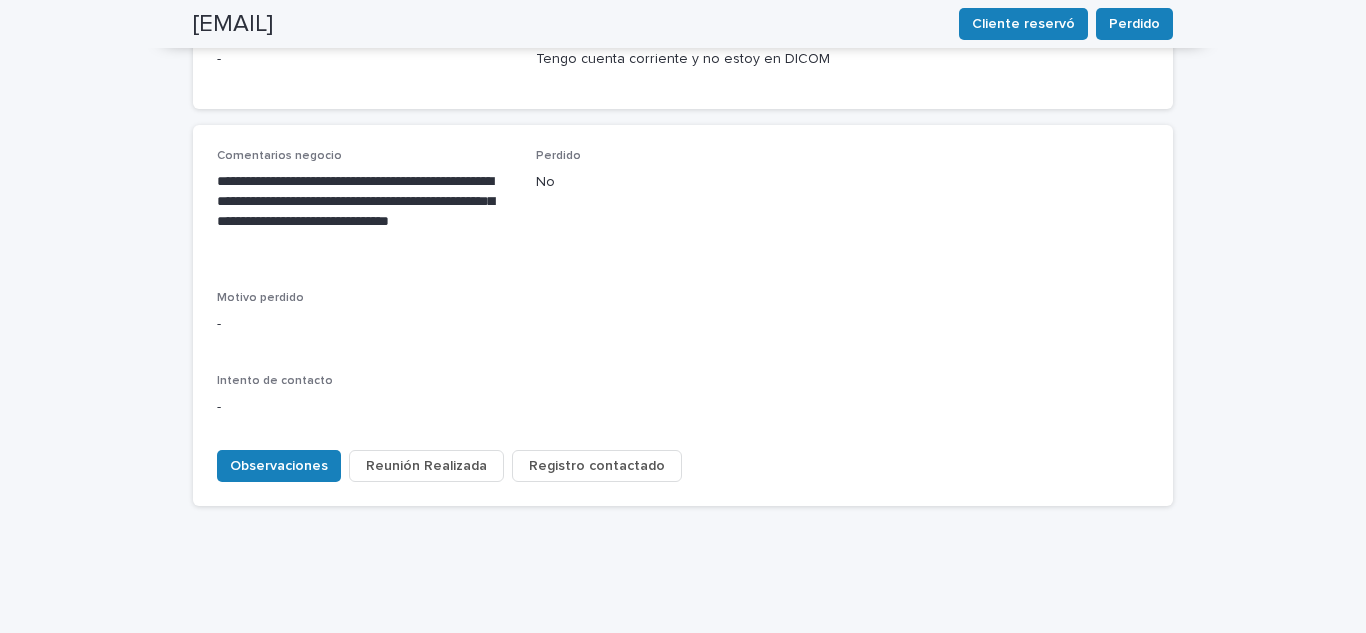 click on "Registro contactado" at bounding box center [597, 466] 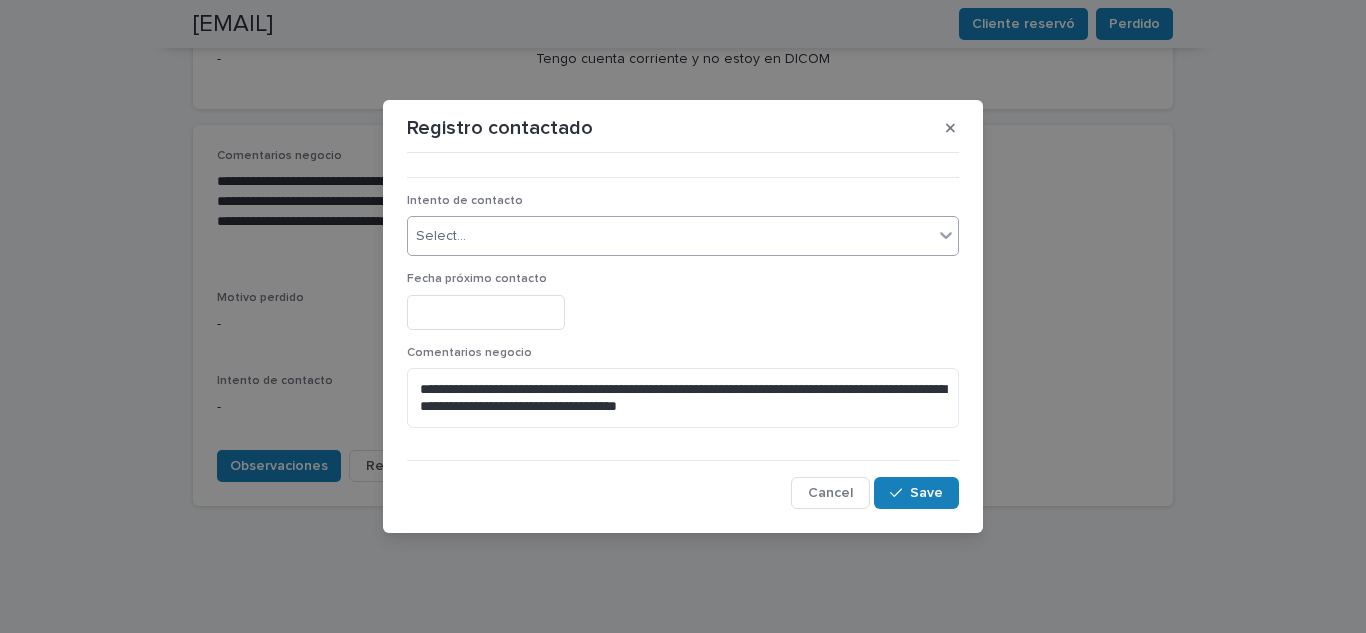 click on "Select..." at bounding box center [670, 236] 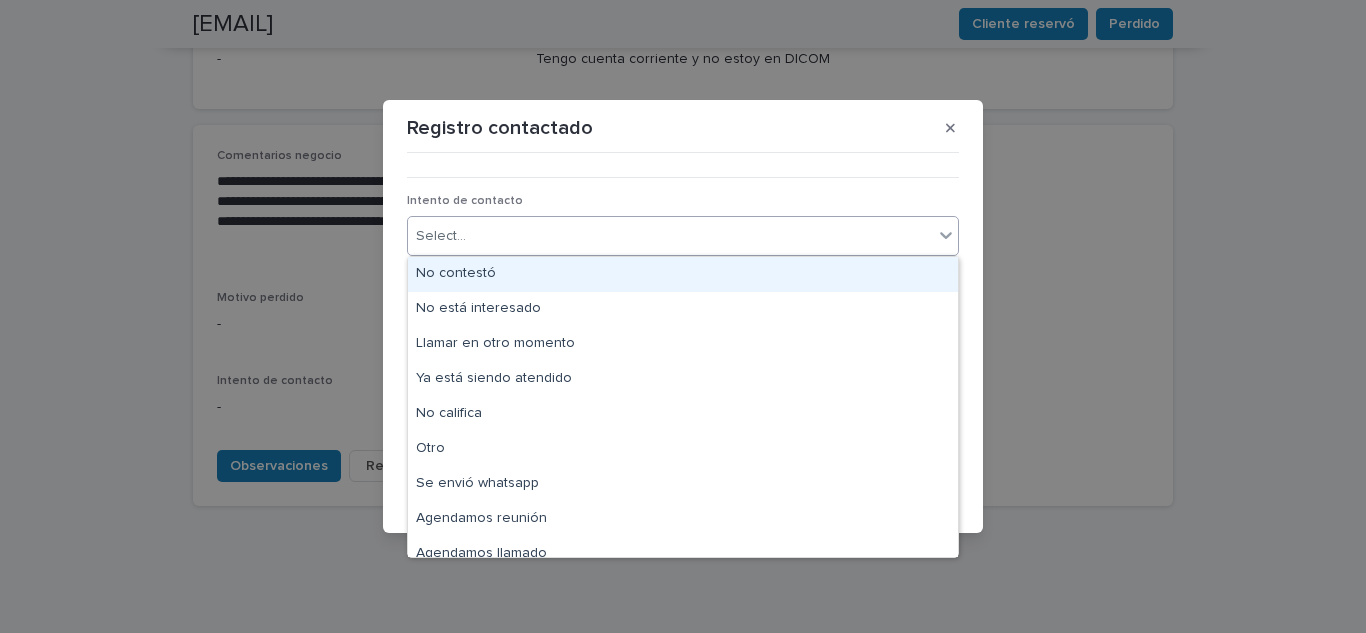 click on "No contestó" at bounding box center (683, 274) 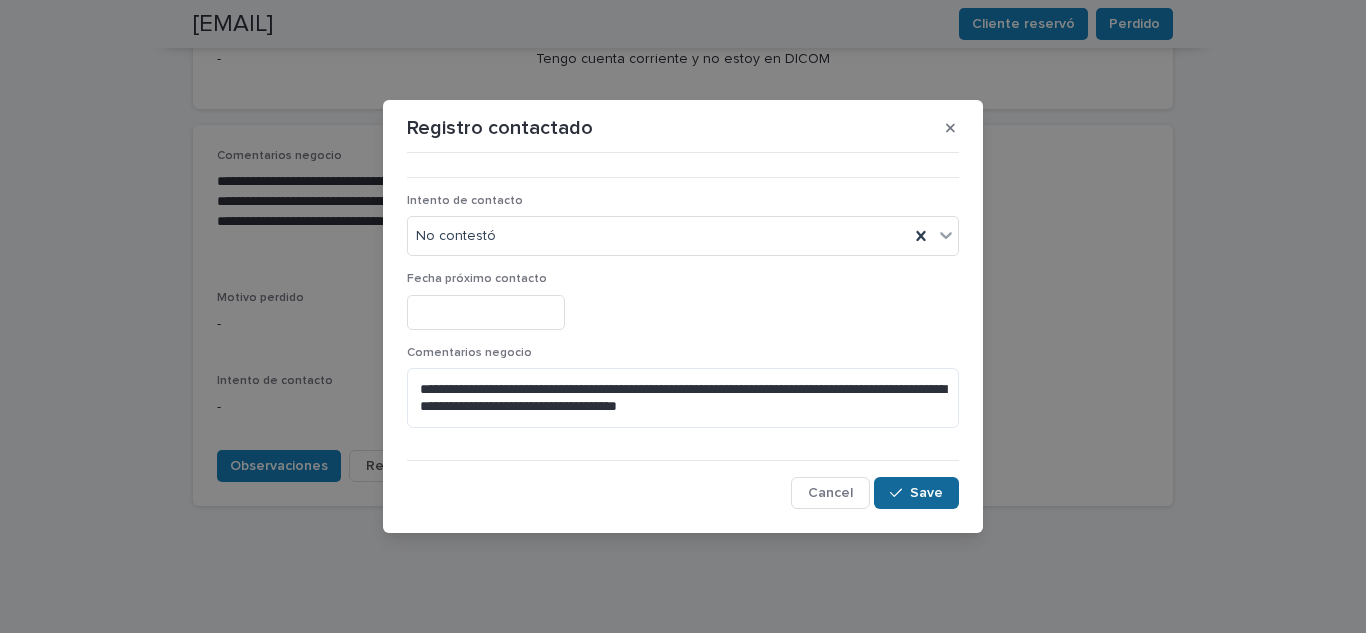 click on "Save" at bounding box center [926, 493] 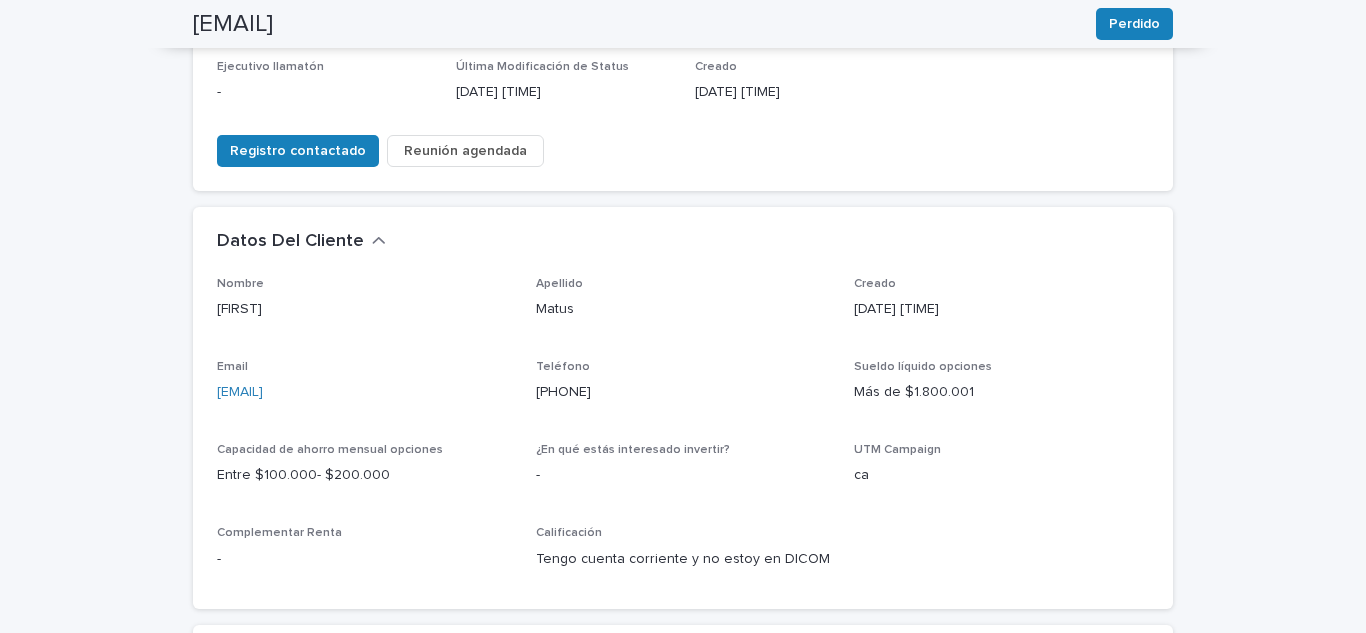 scroll, scrollTop: 0, scrollLeft: 0, axis: both 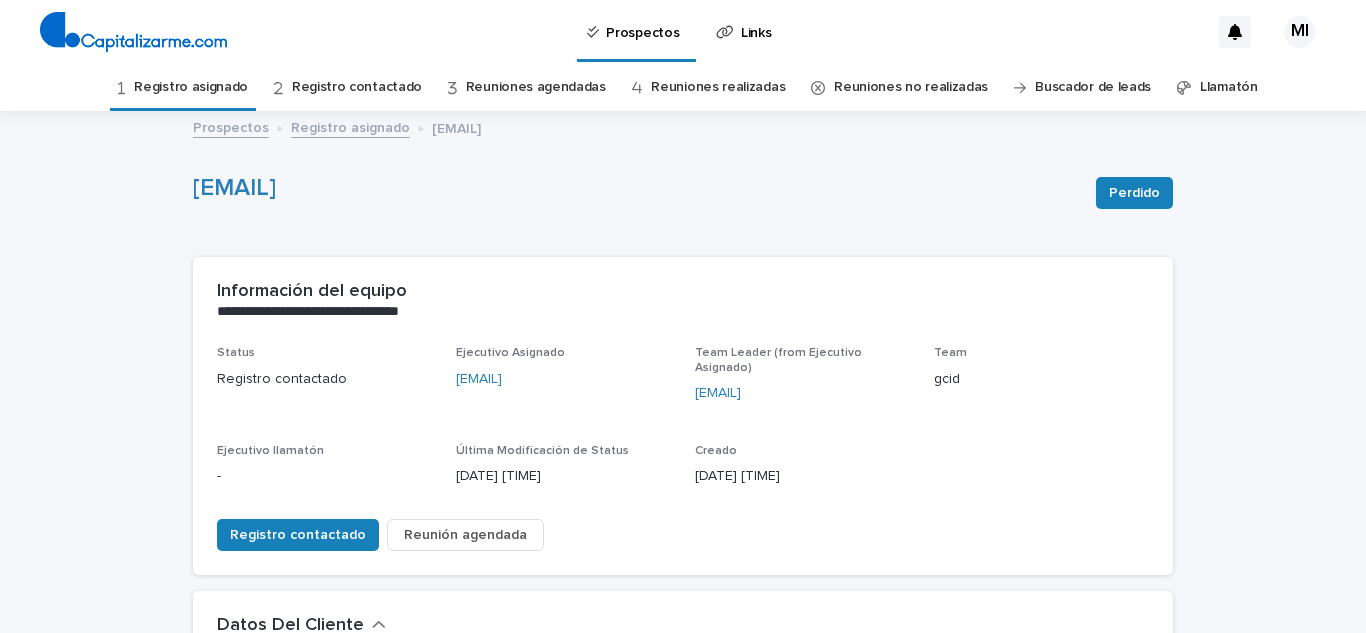 click on "Registro asignado" at bounding box center [191, 87] 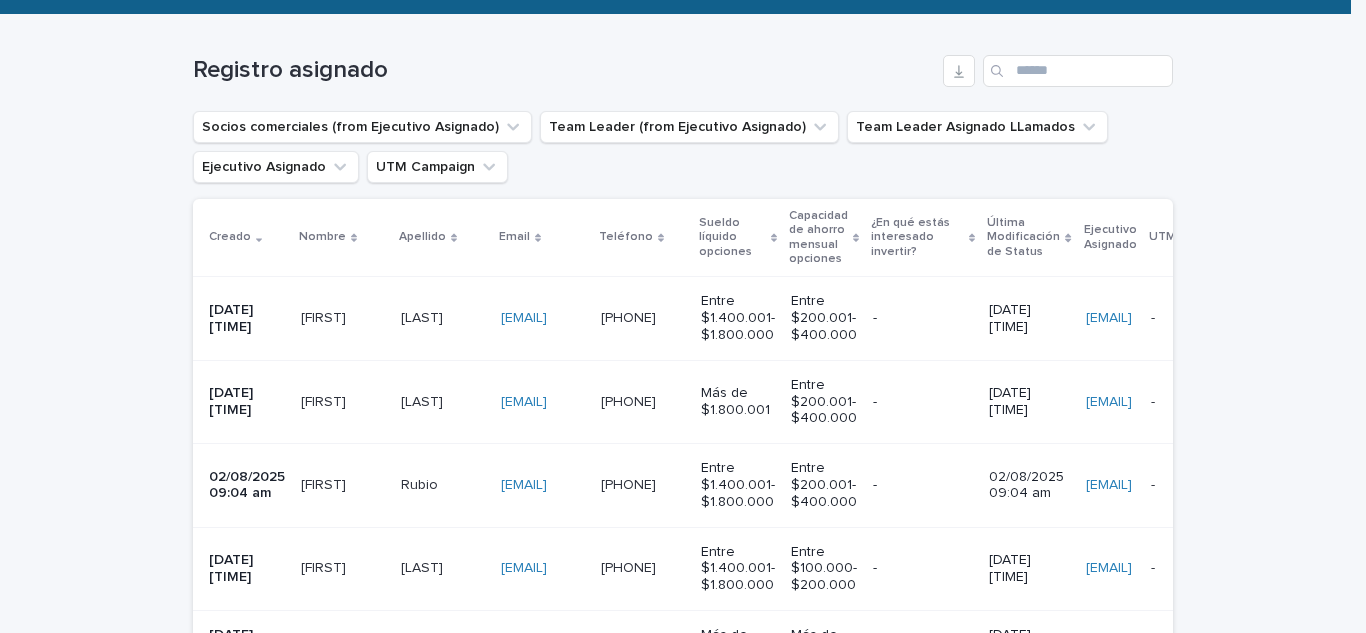 scroll, scrollTop: 300, scrollLeft: 0, axis: vertical 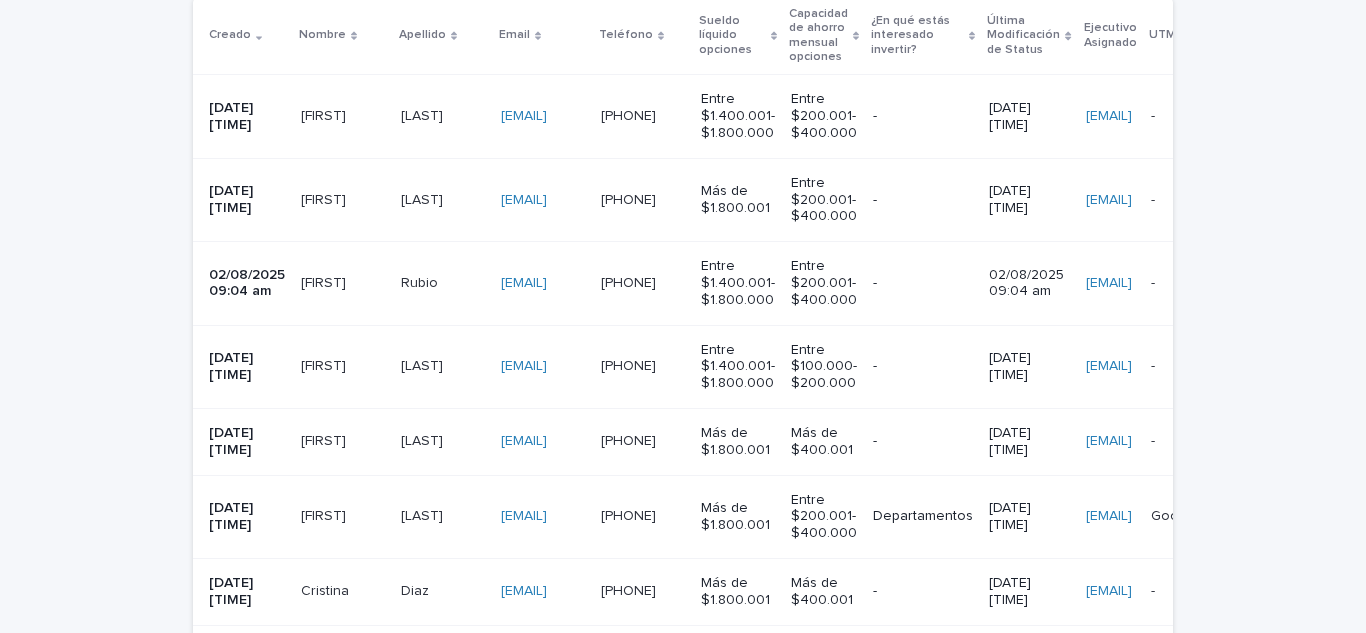click on "[FIRST]" at bounding box center [325, 114] 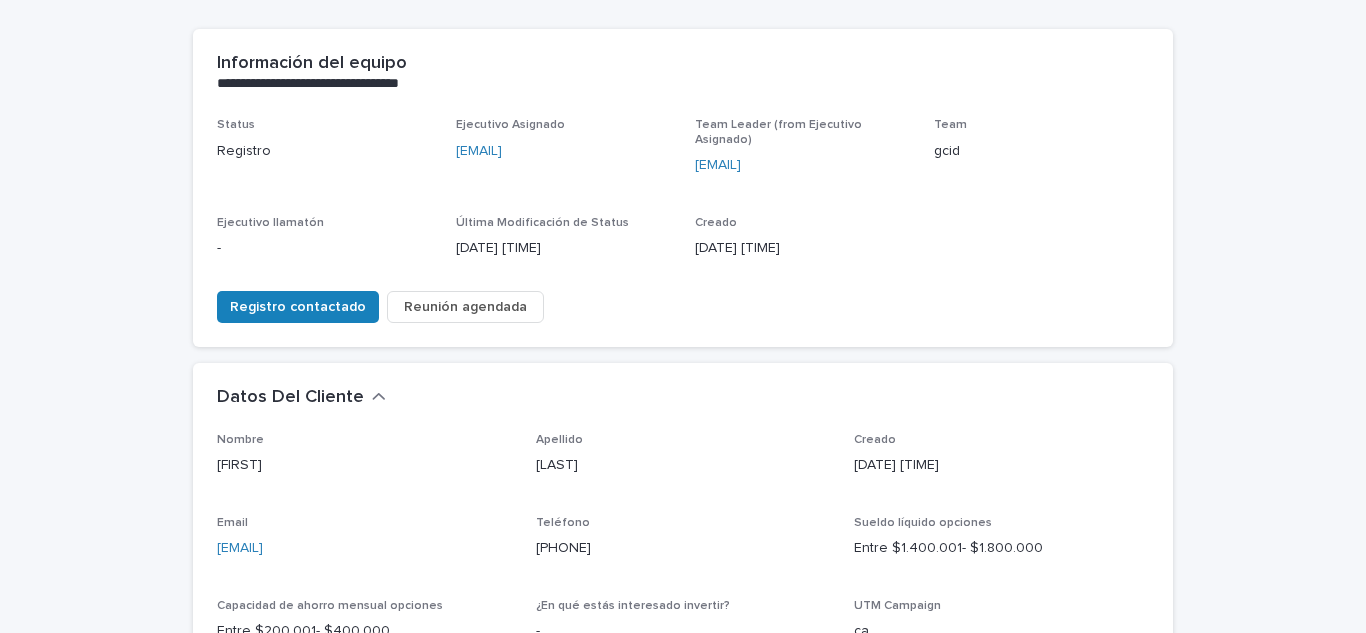 scroll, scrollTop: 300, scrollLeft: 0, axis: vertical 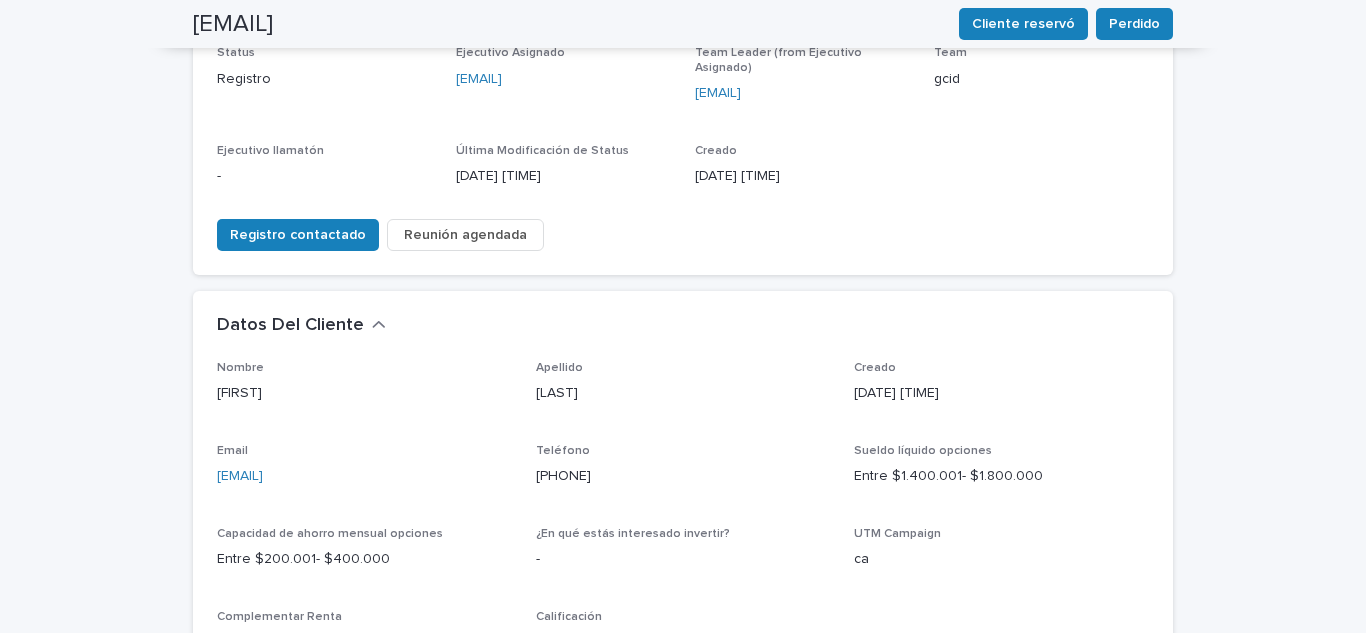 drag, startPoint x: 368, startPoint y: 468, endPoint x: 189, endPoint y: 473, distance: 179.06982 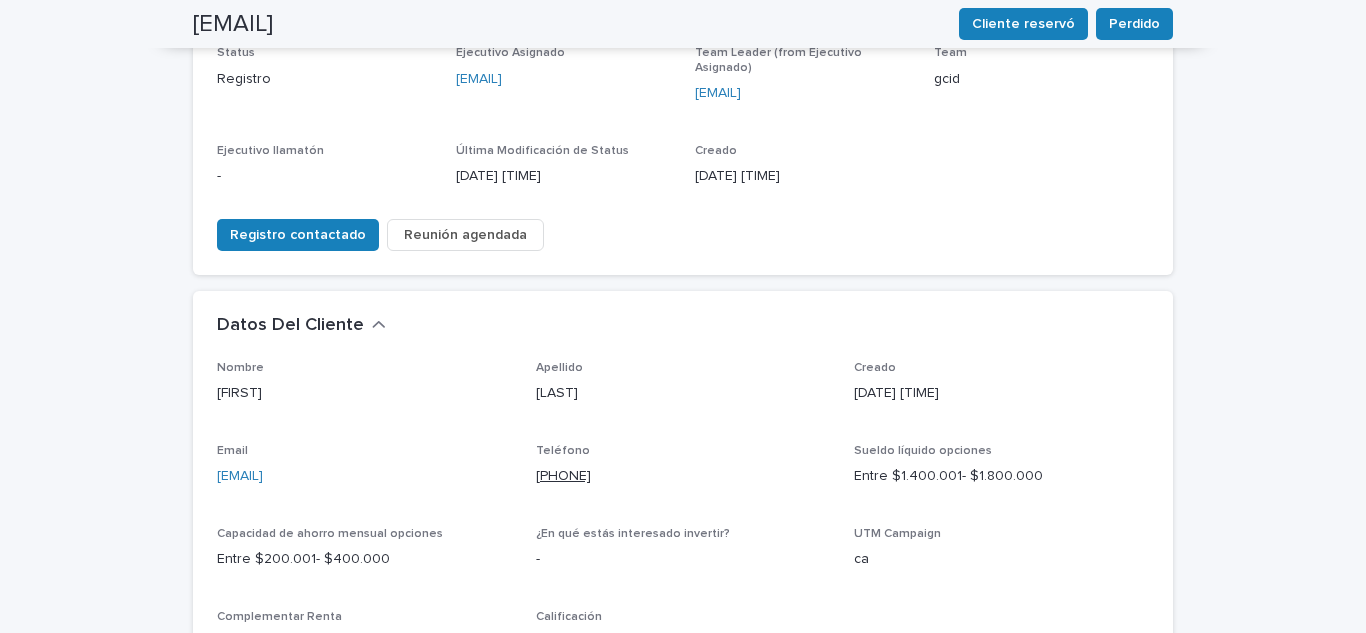 drag, startPoint x: 639, startPoint y: 466, endPoint x: 531, endPoint y: 463, distance: 108.04166 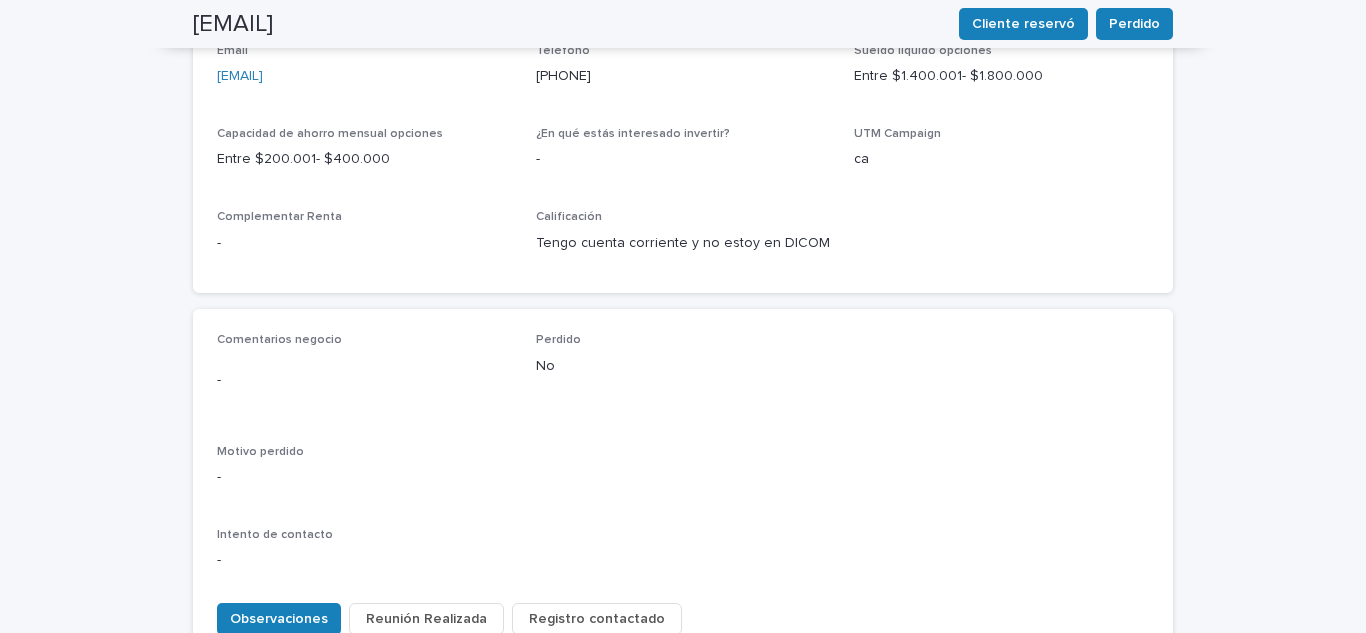 scroll, scrollTop: 800, scrollLeft: 0, axis: vertical 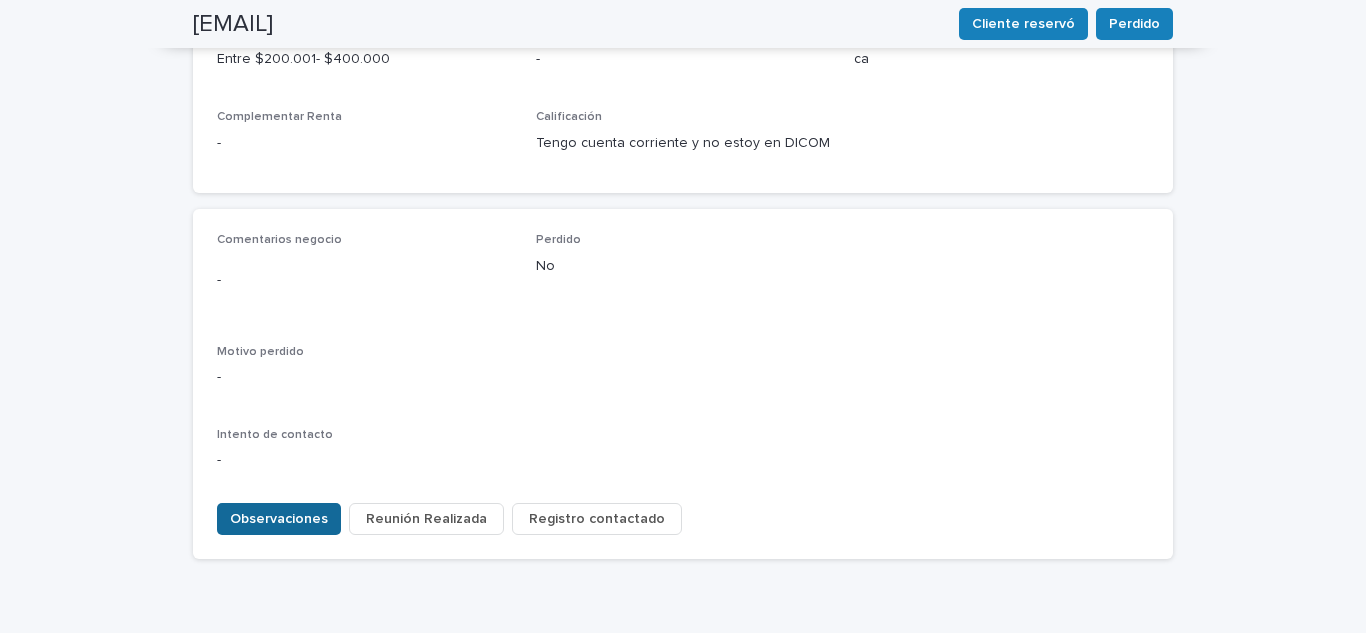 click on "Observaciones" at bounding box center (279, 519) 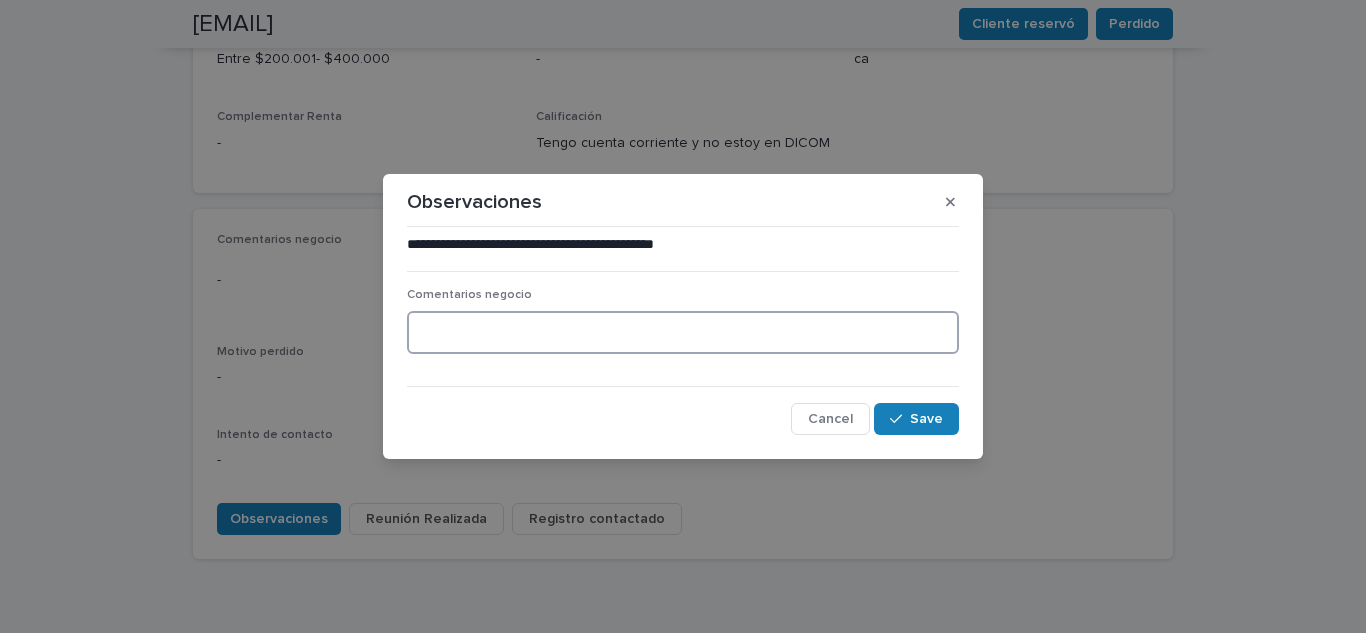click at bounding box center (683, 332) 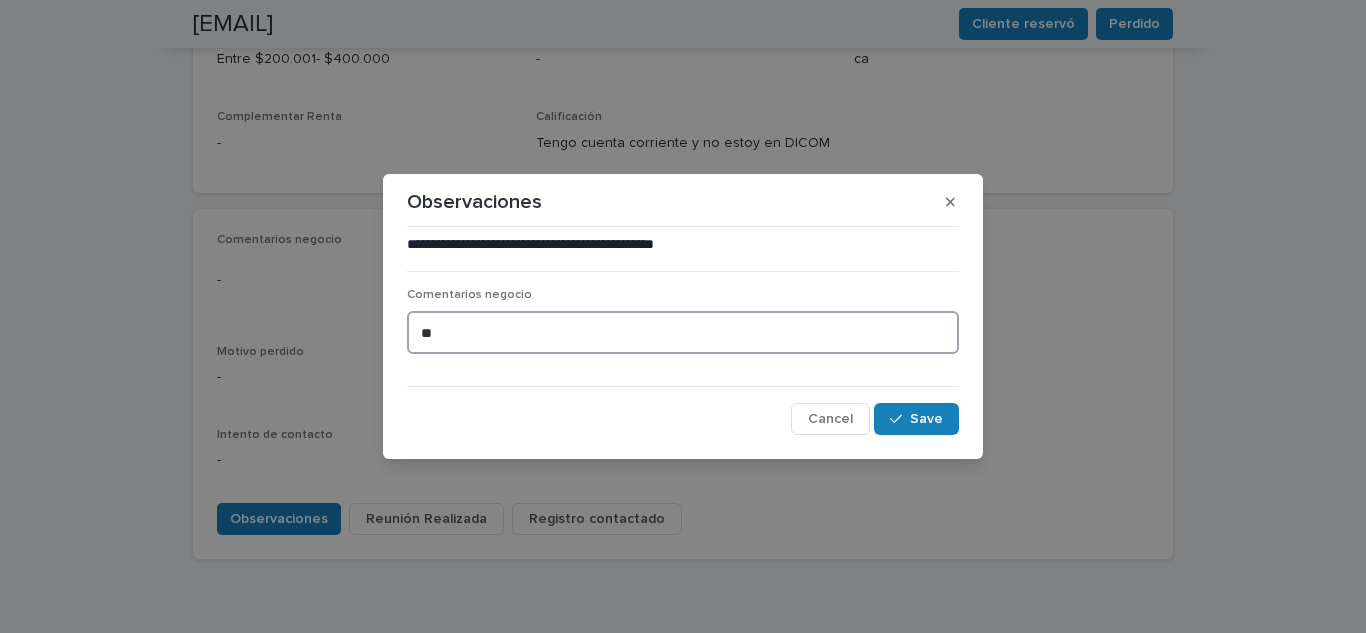 type on "*" 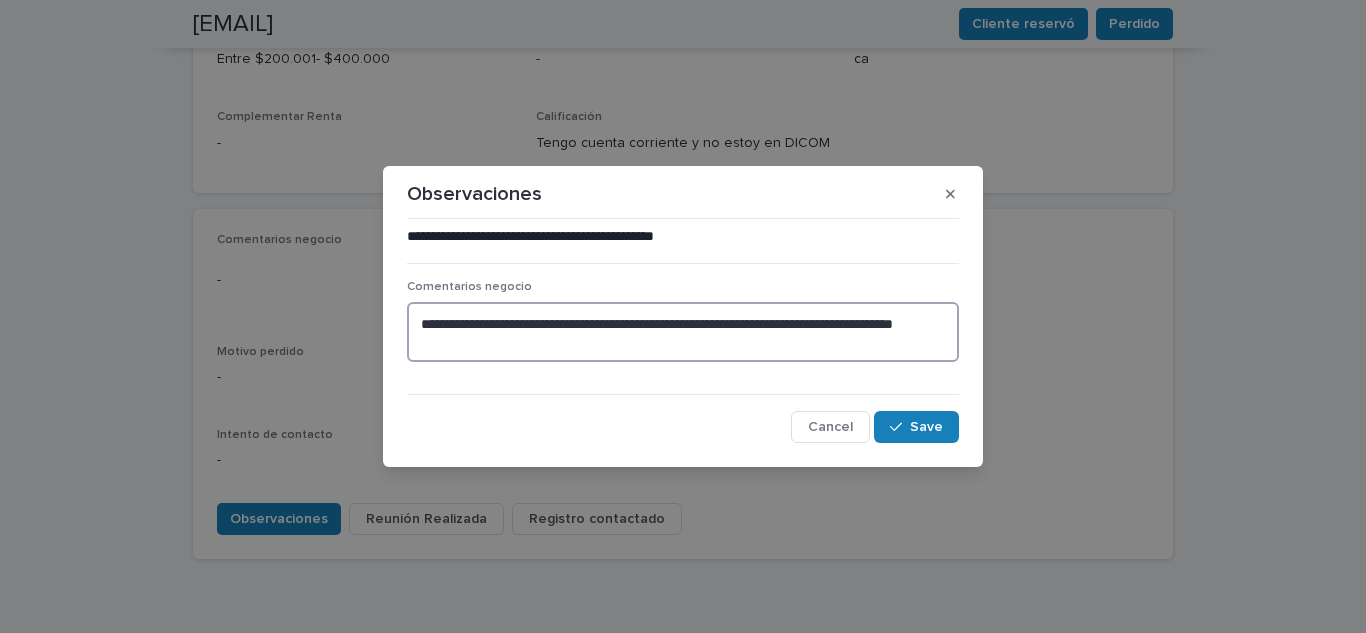 click on "**********" at bounding box center (683, 332) 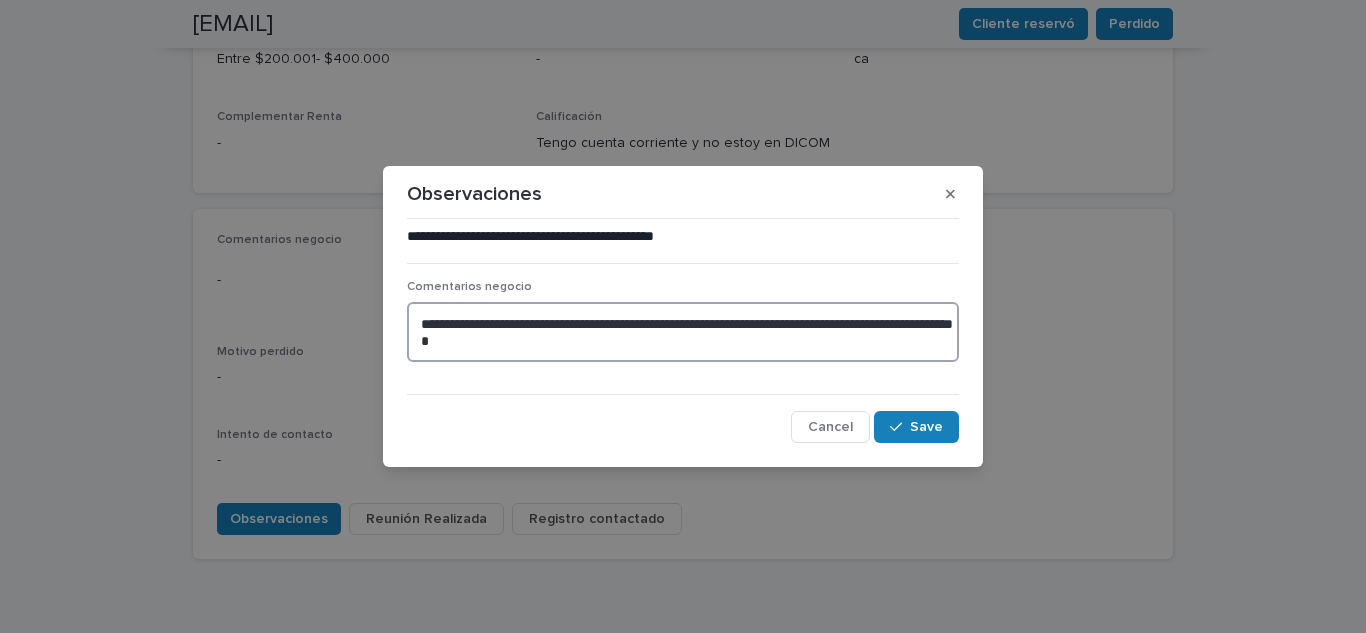 click on "**********" at bounding box center (683, 332) 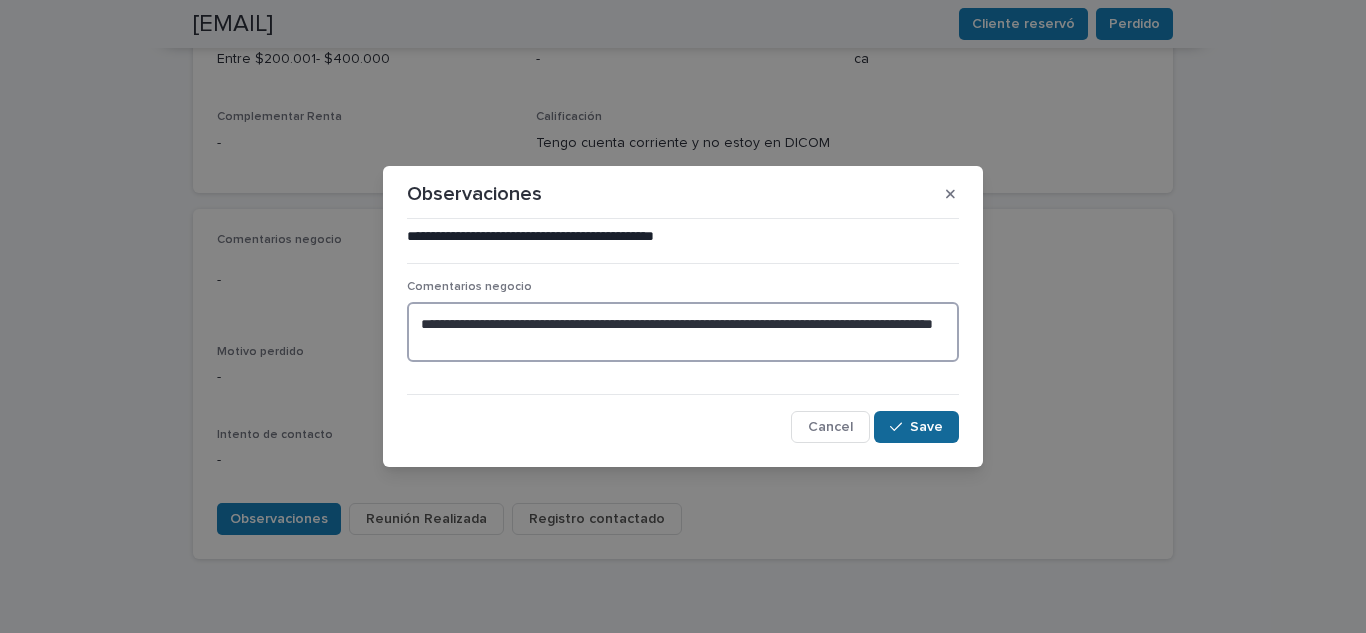 type on "**********" 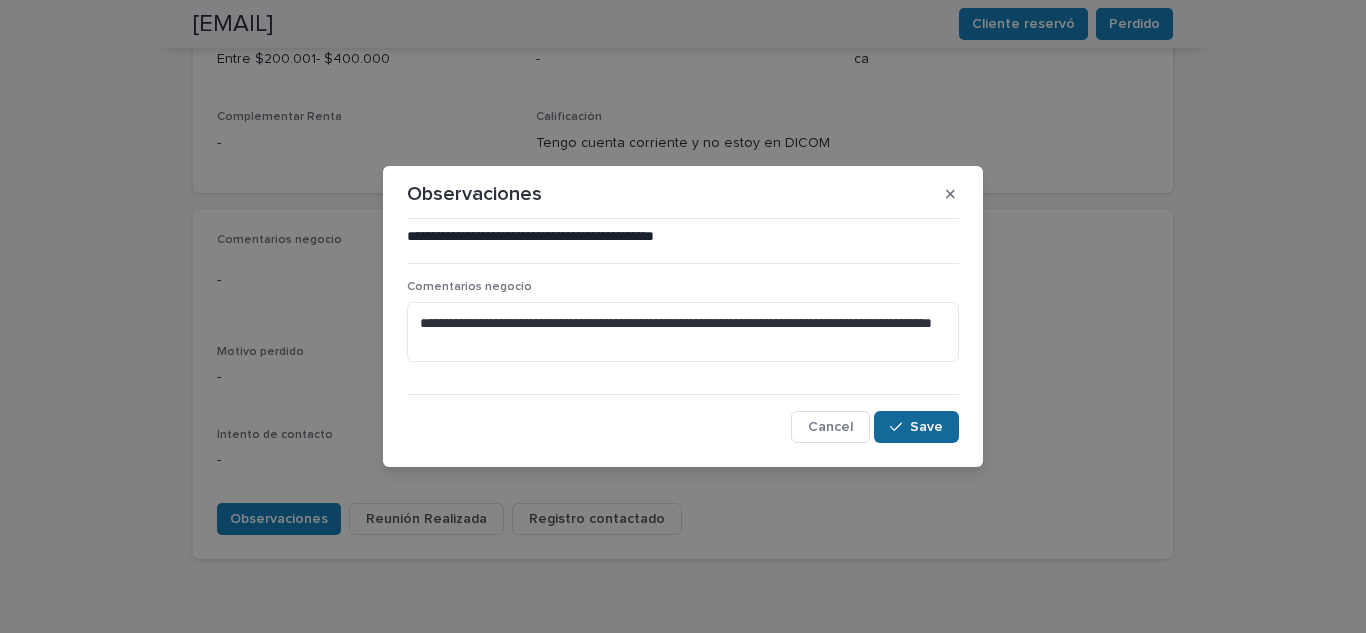 click on "Save" at bounding box center [916, 427] 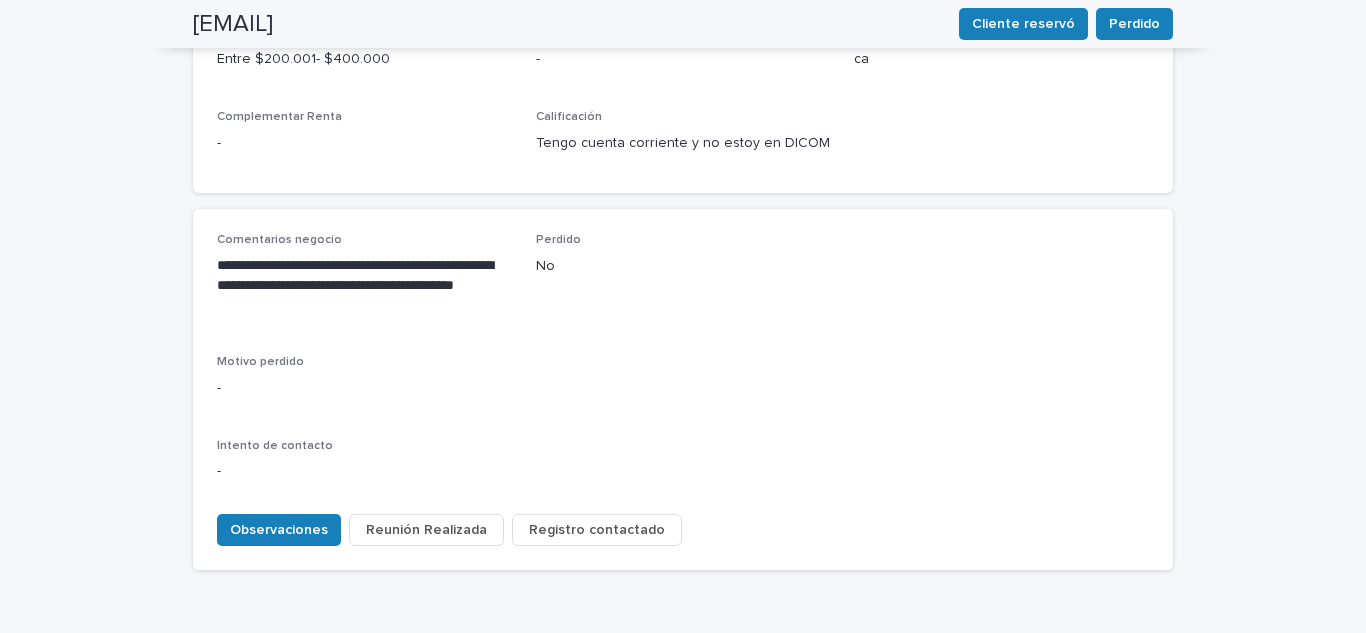 click on "Registro contactado" at bounding box center [597, 530] 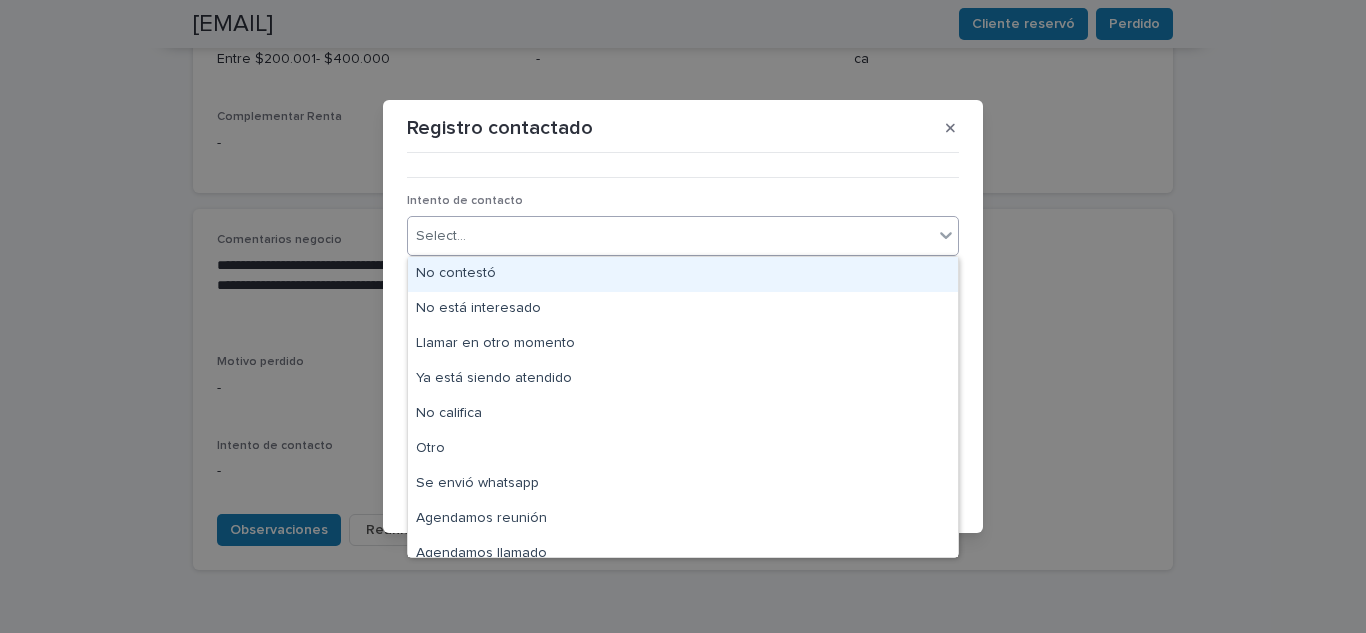 click on "Select..." at bounding box center [670, 236] 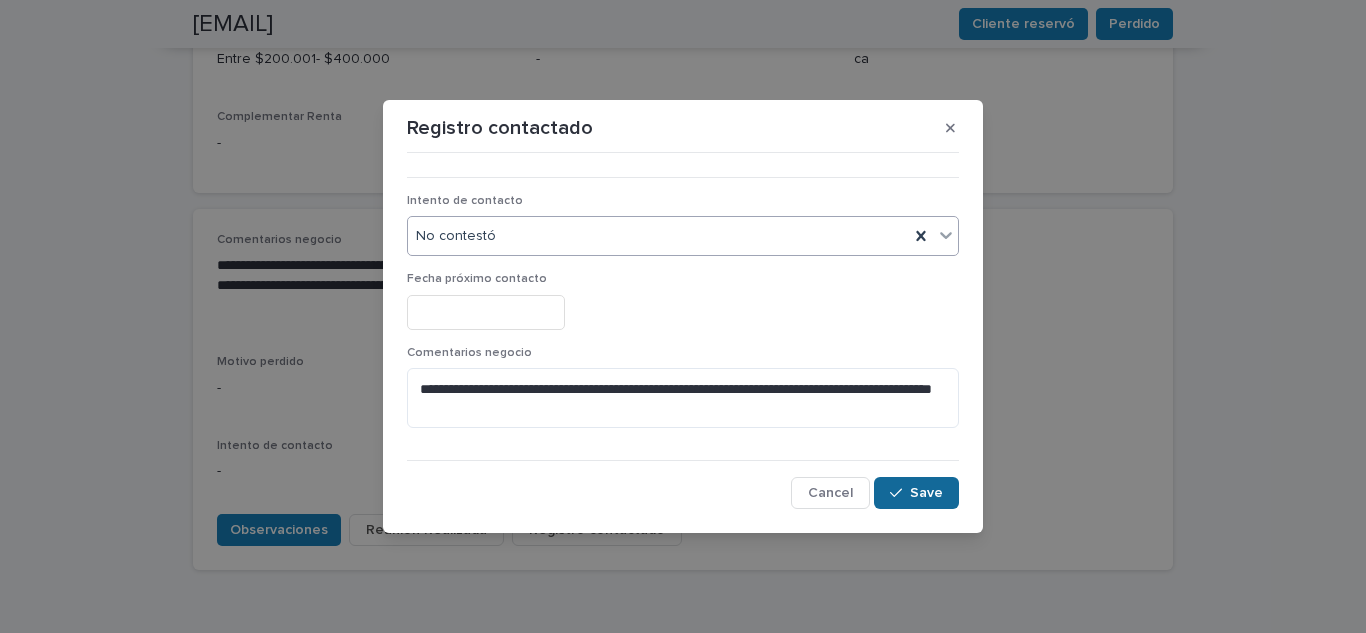 click on "Save" at bounding box center (926, 493) 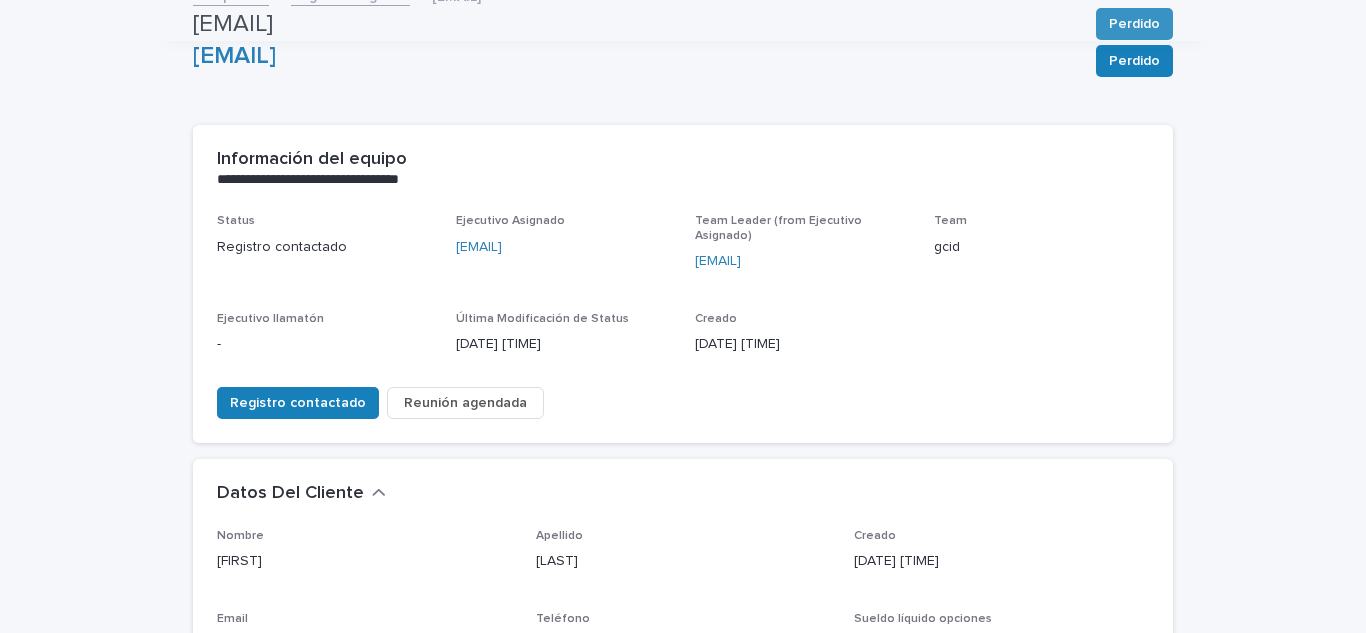 scroll, scrollTop: 0, scrollLeft: 0, axis: both 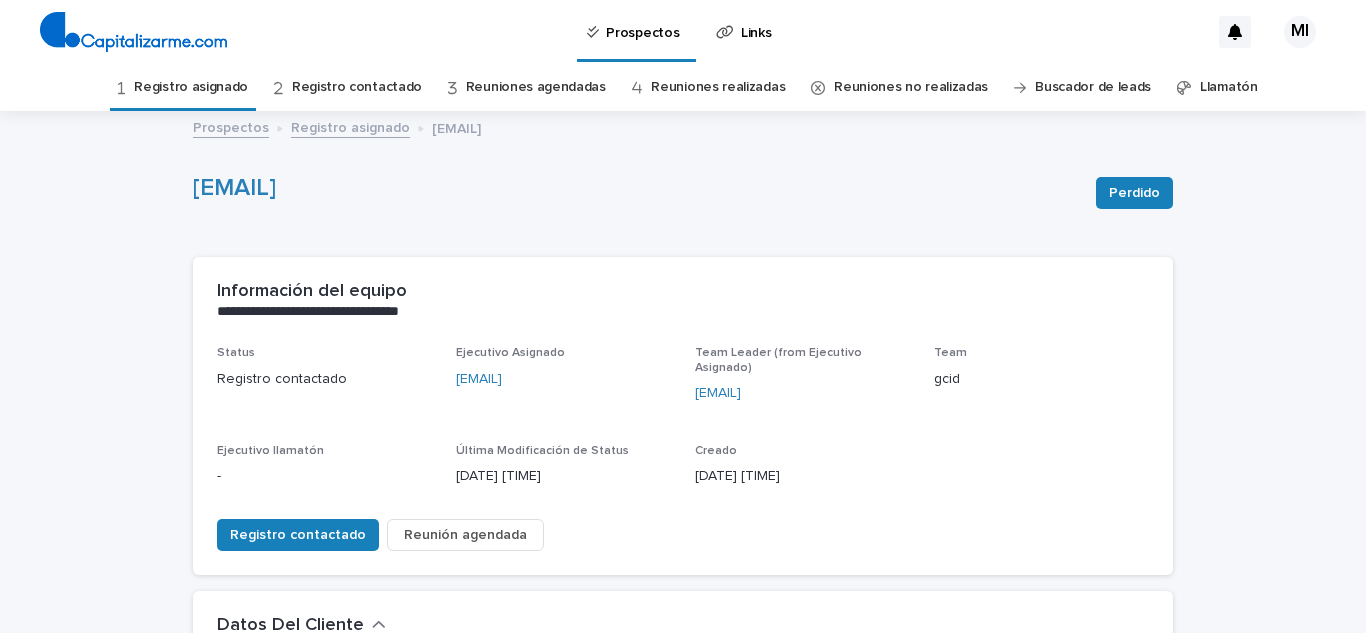 click on "Registro asignado" at bounding box center (191, 87) 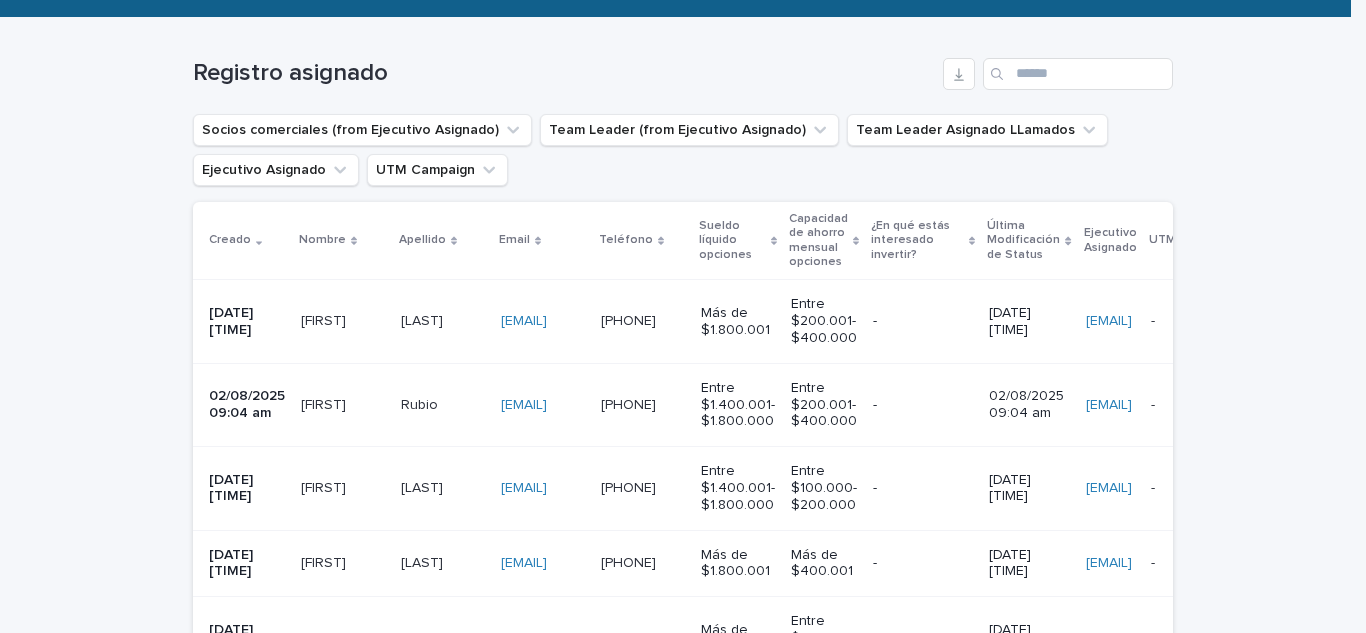 scroll, scrollTop: 300, scrollLeft: 0, axis: vertical 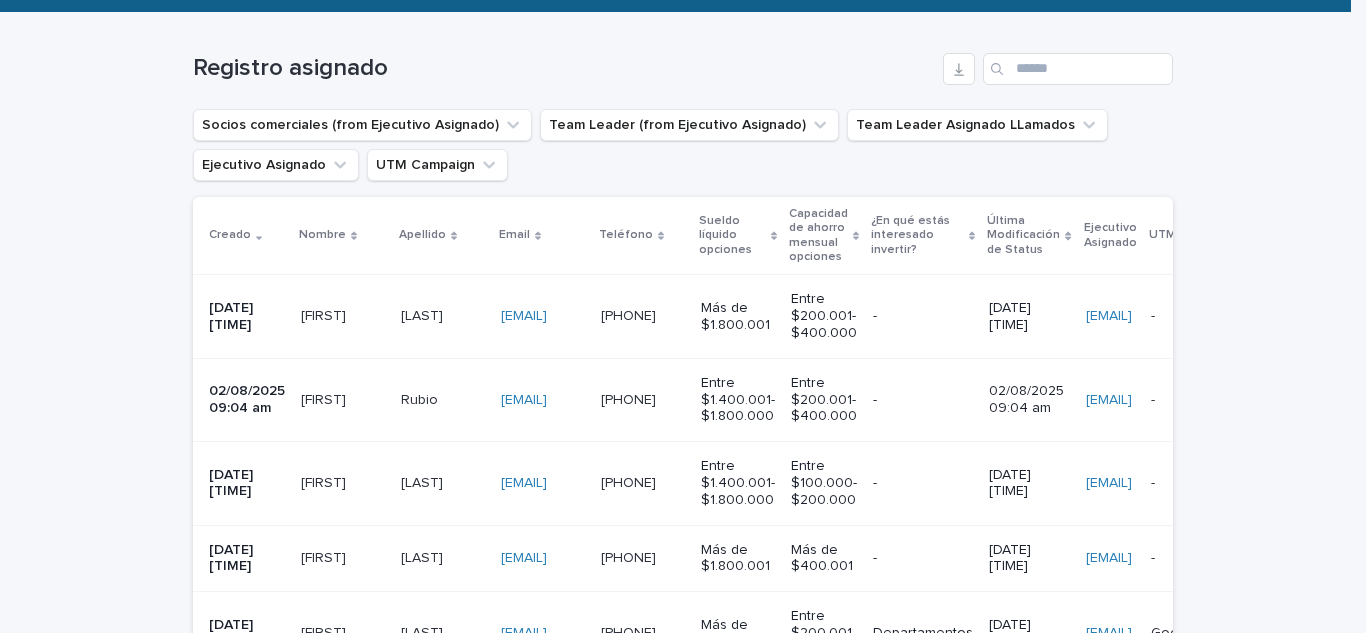 click on "[FIRST]" at bounding box center [325, 314] 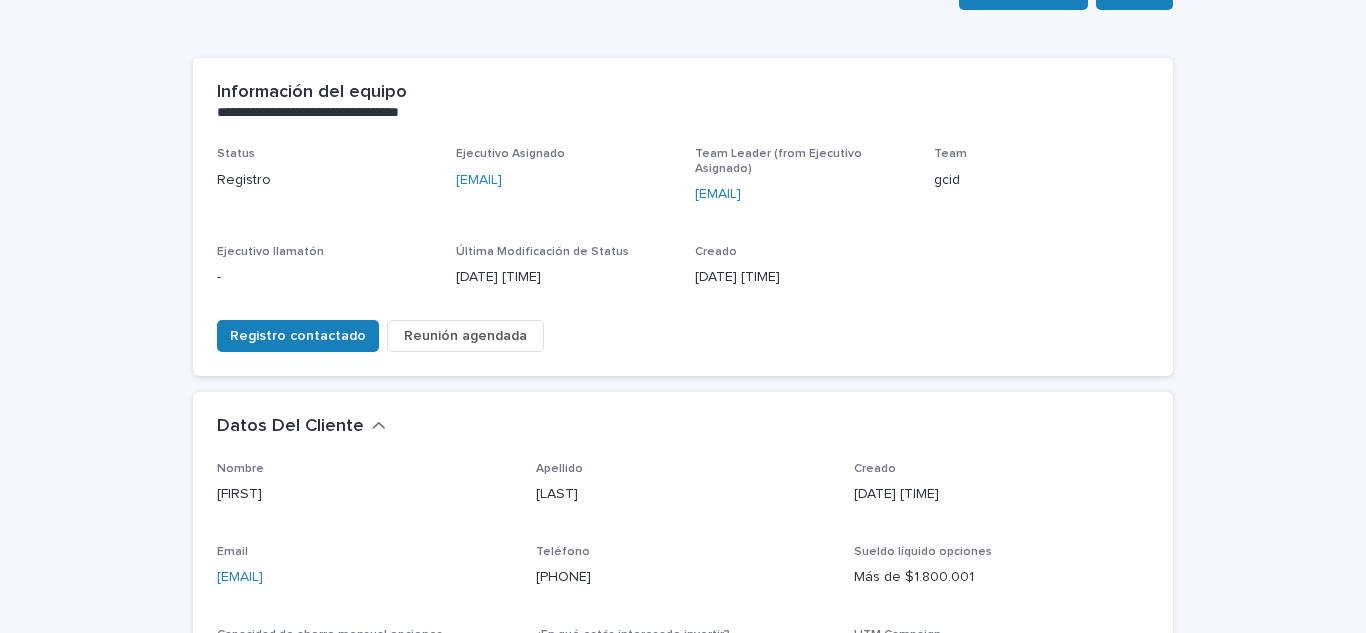 scroll, scrollTop: 200, scrollLeft: 0, axis: vertical 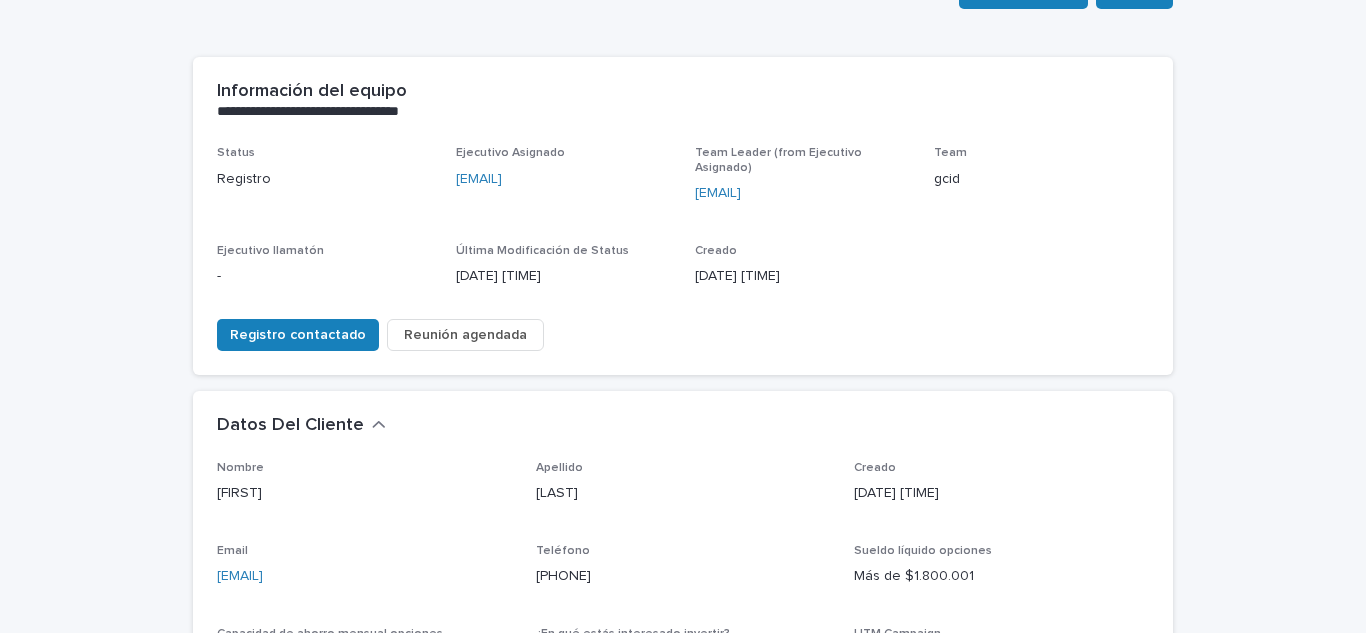 drag, startPoint x: 374, startPoint y: 572, endPoint x: 199, endPoint y: 579, distance: 175.13994 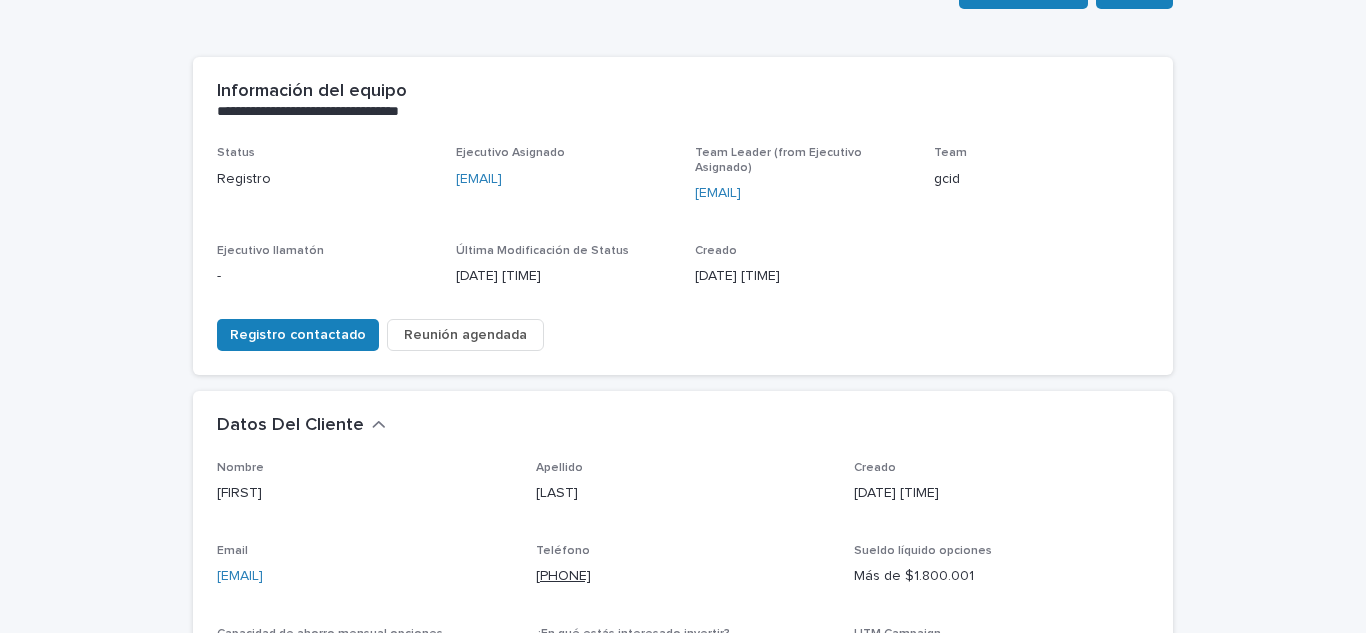 copy on "[PHONE]" 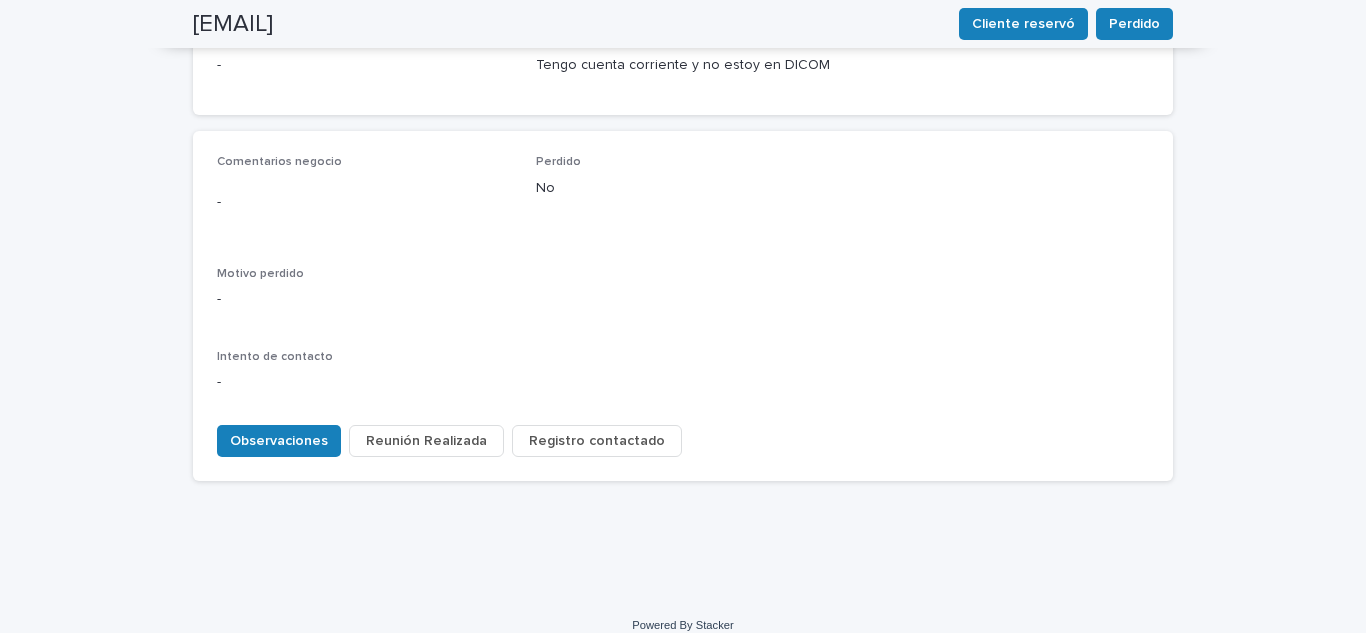 scroll, scrollTop: 884, scrollLeft: 0, axis: vertical 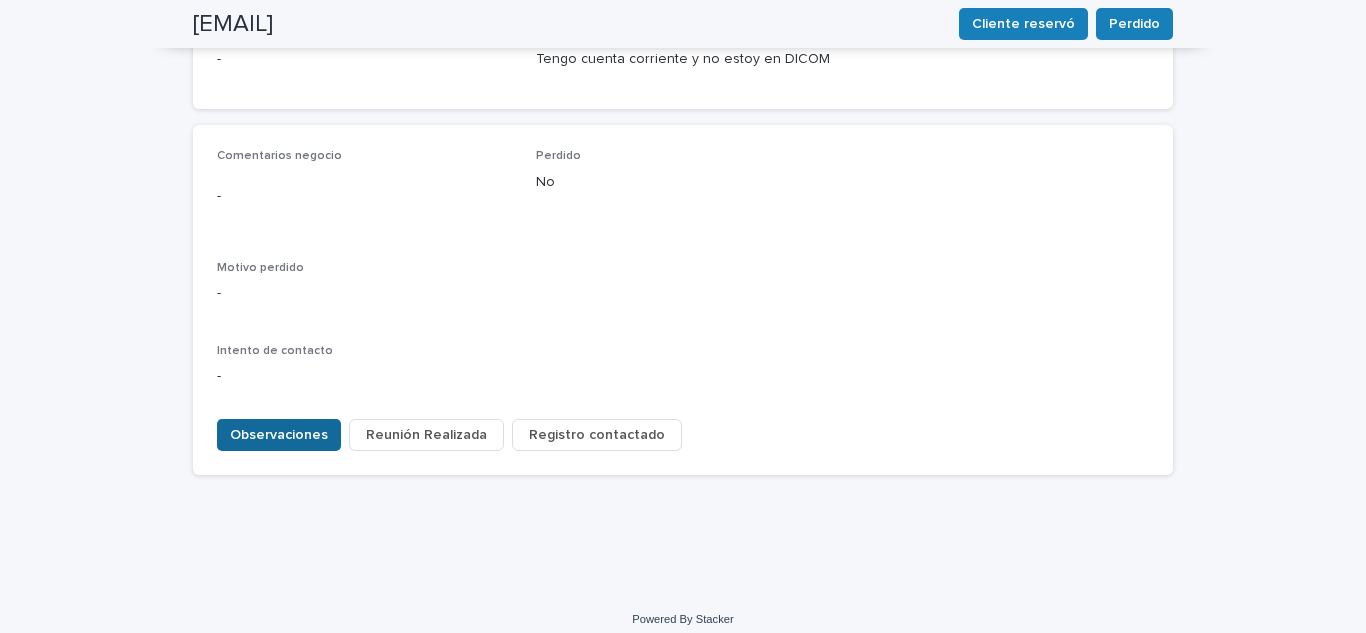click on "Observaciones" at bounding box center (279, 435) 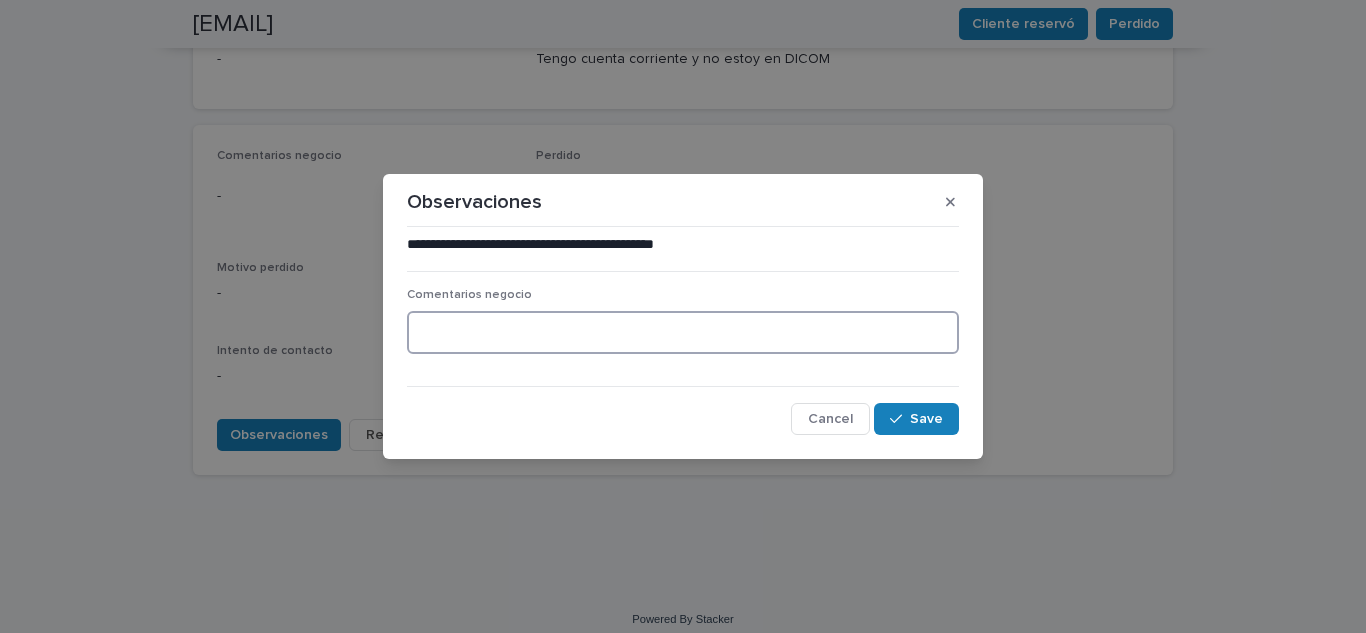 click at bounding box center (683, 332) 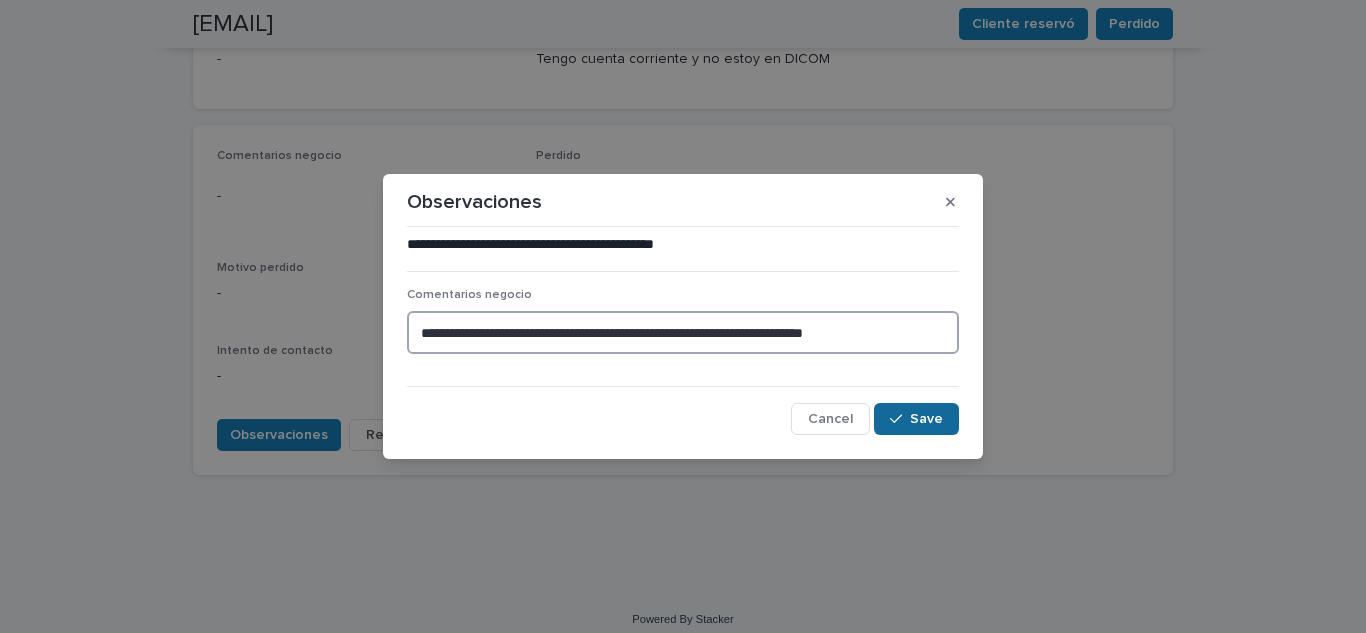 type on "**********" 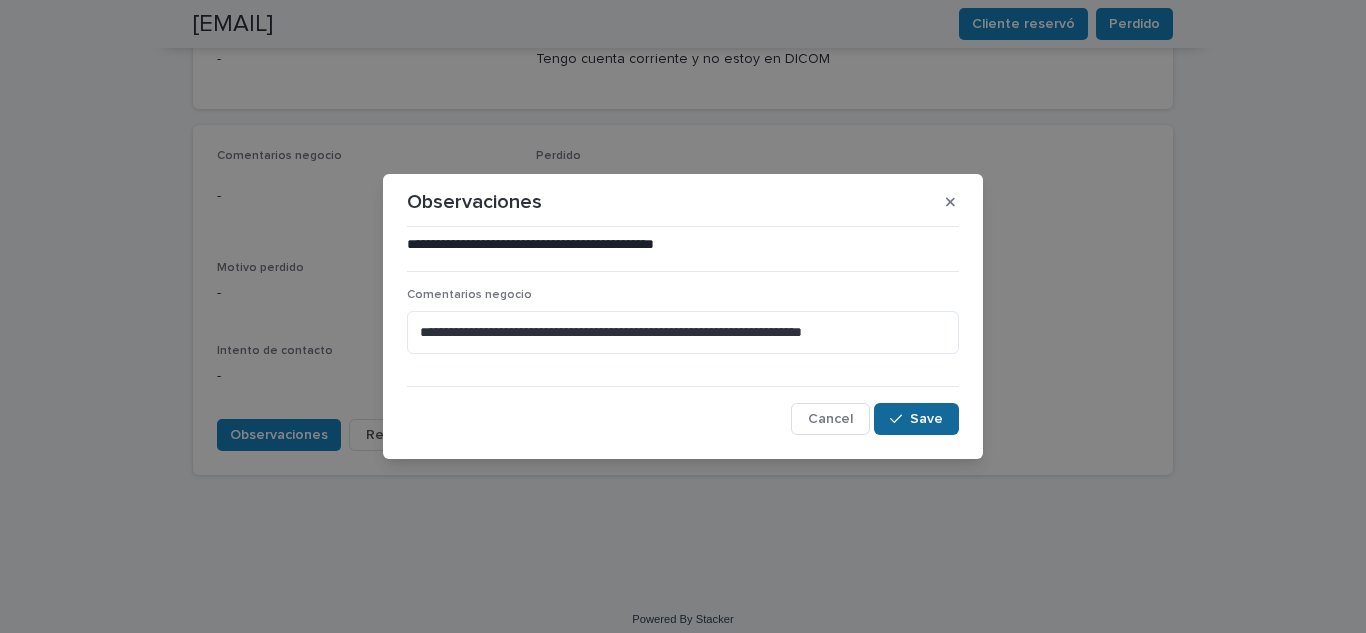 click on "Save" at bounding box center (926, 419) 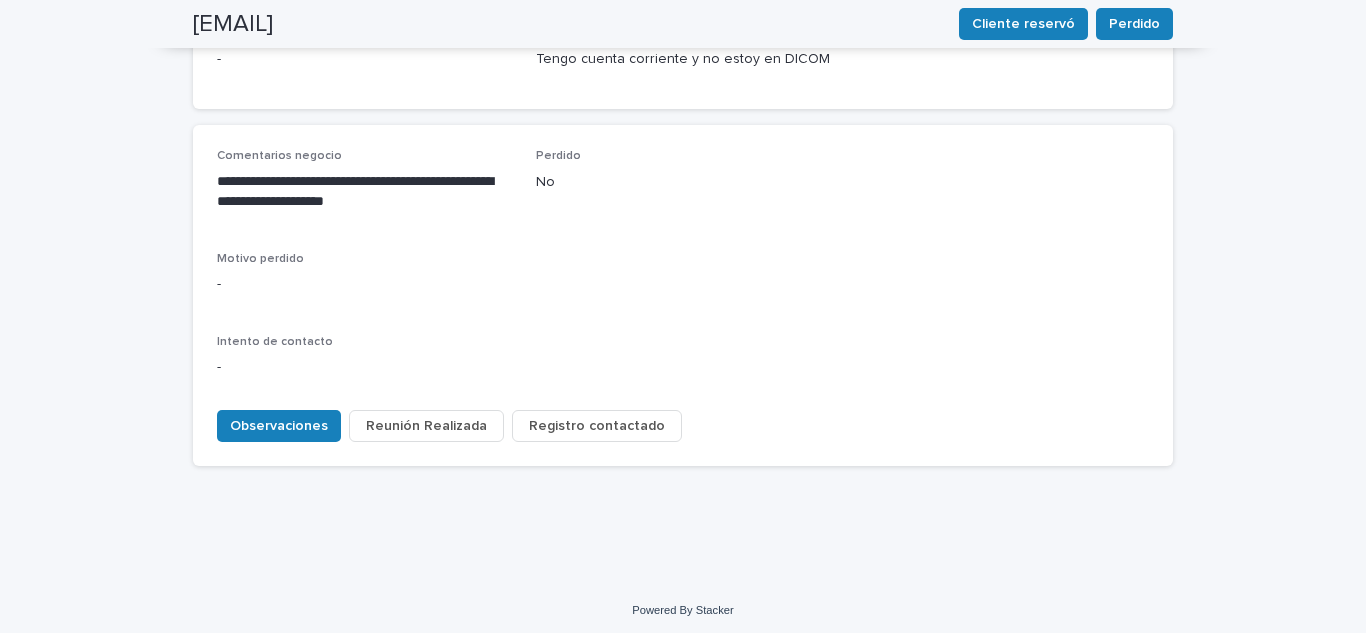 scroll, scrollTop: 875, scrollLeft: 0, axis: vertical 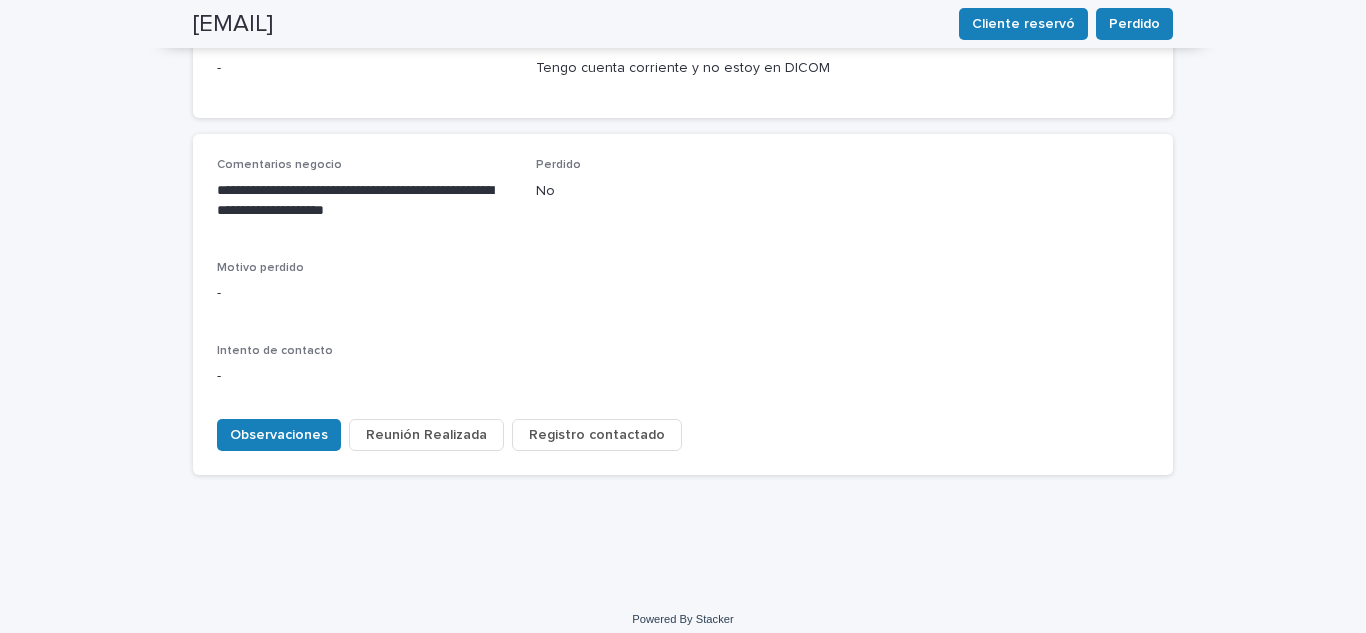 click on "Registro contactado" at bounding box center [597, 435] 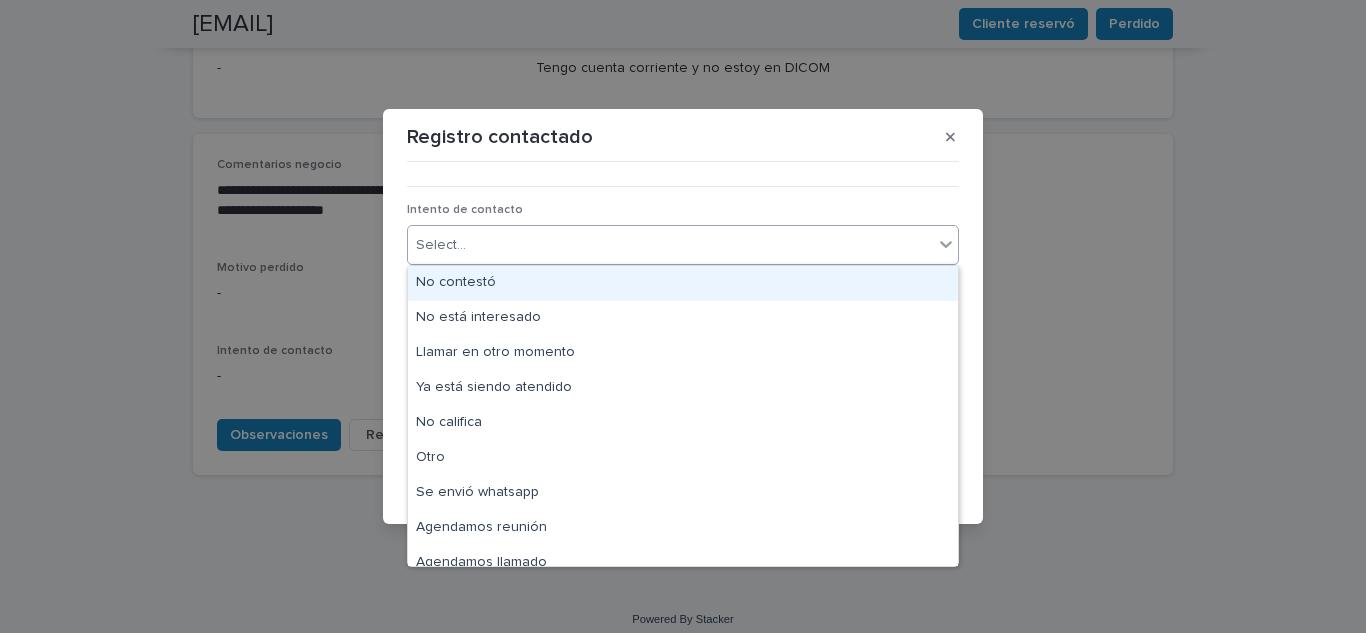 click on "Select..." at bounding box center (670, 245) 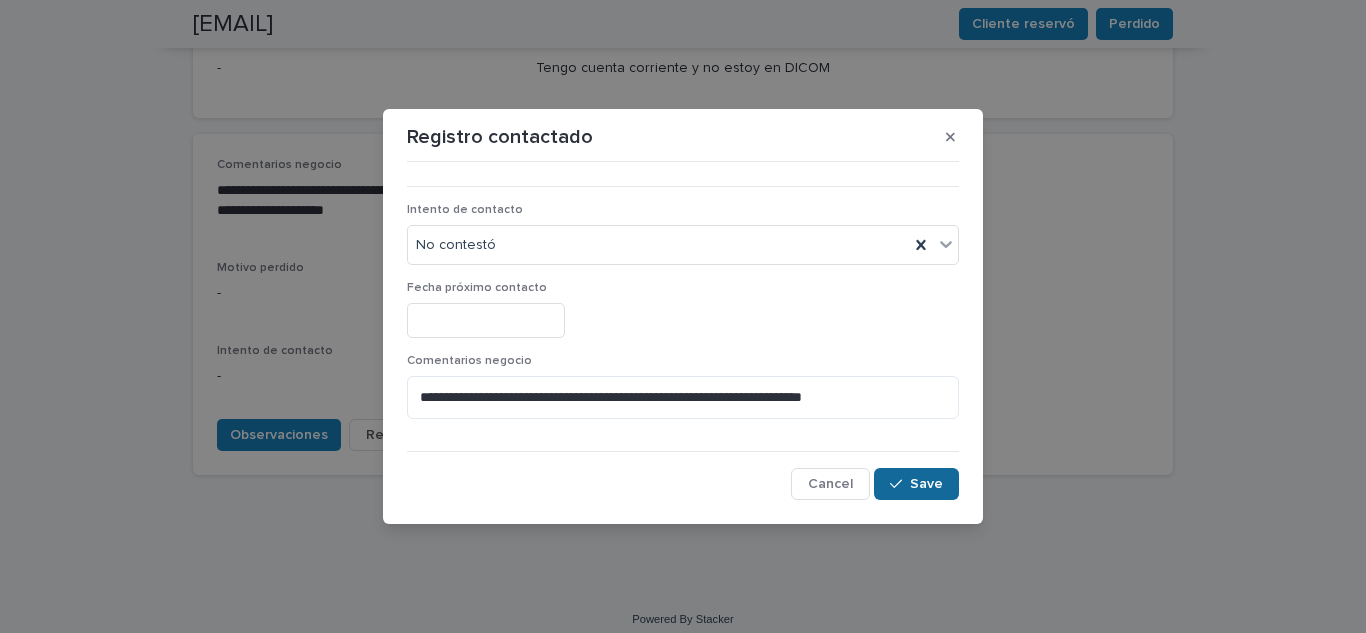 click on "Save" at bounding box center (926, 484) 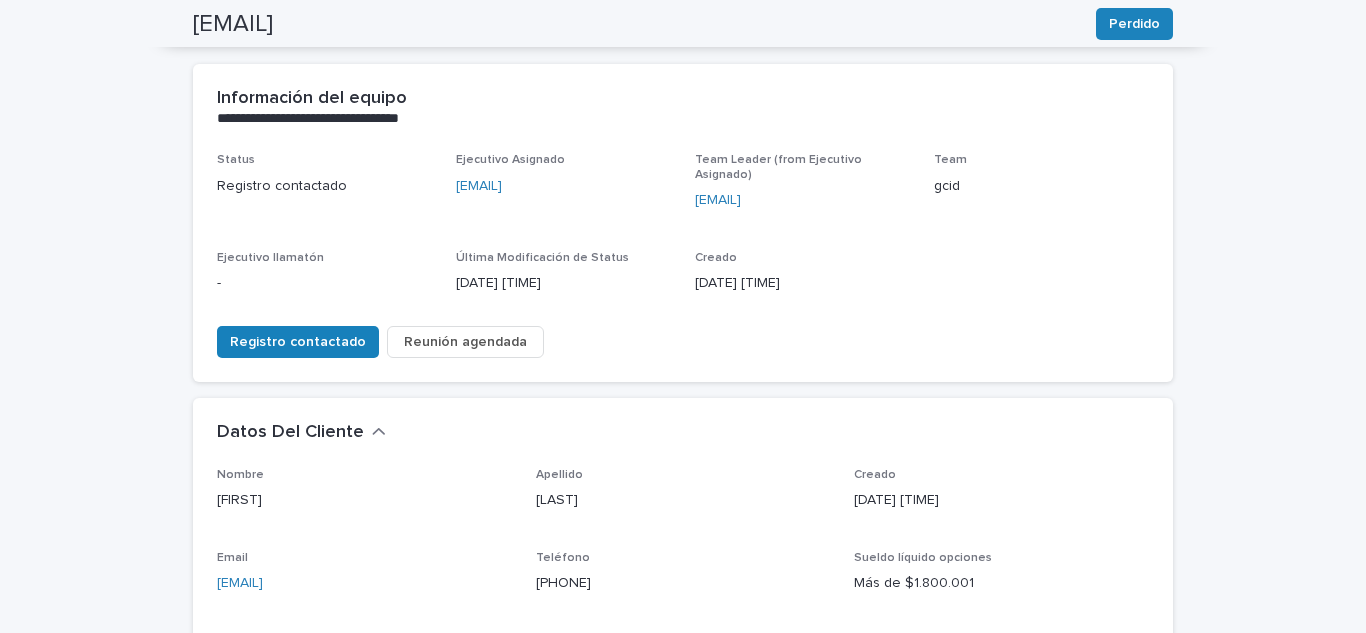scroll, scrollTop: 0, scrollLeft: 0, axis: both 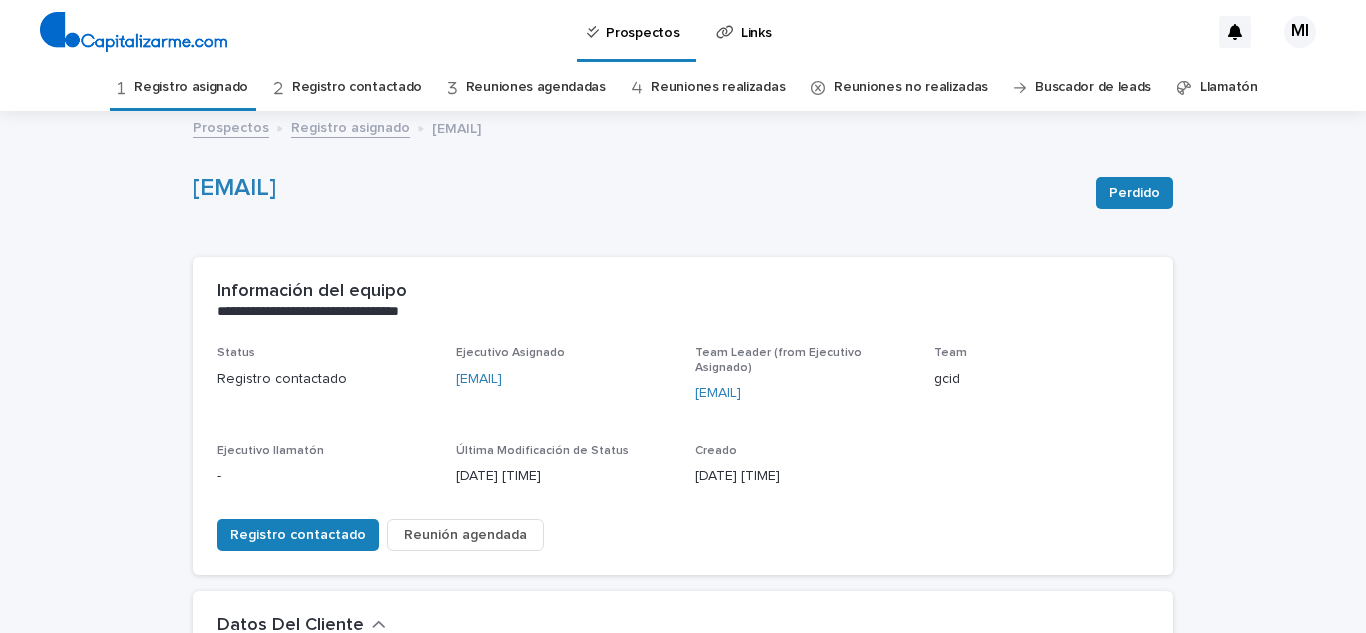 click on "Registro asignado" at bounding box center [191, 87] 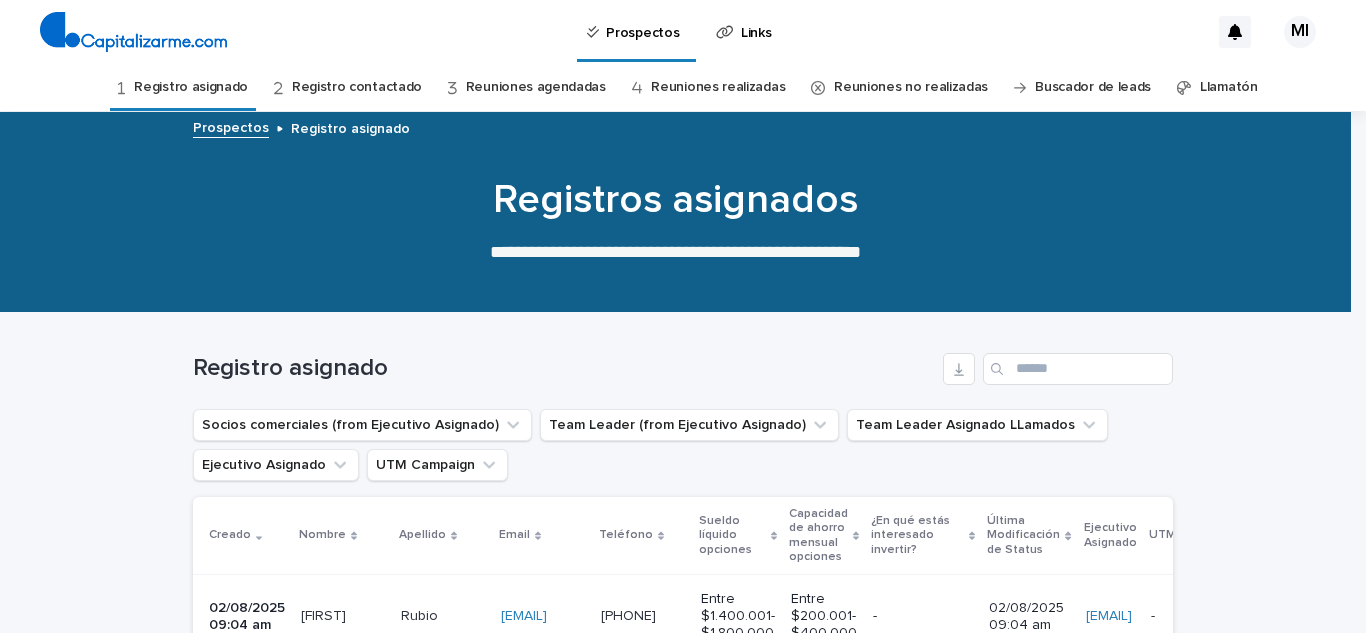 scroll, scrollTop: 300, scrollLeft: 0, axis: vertical 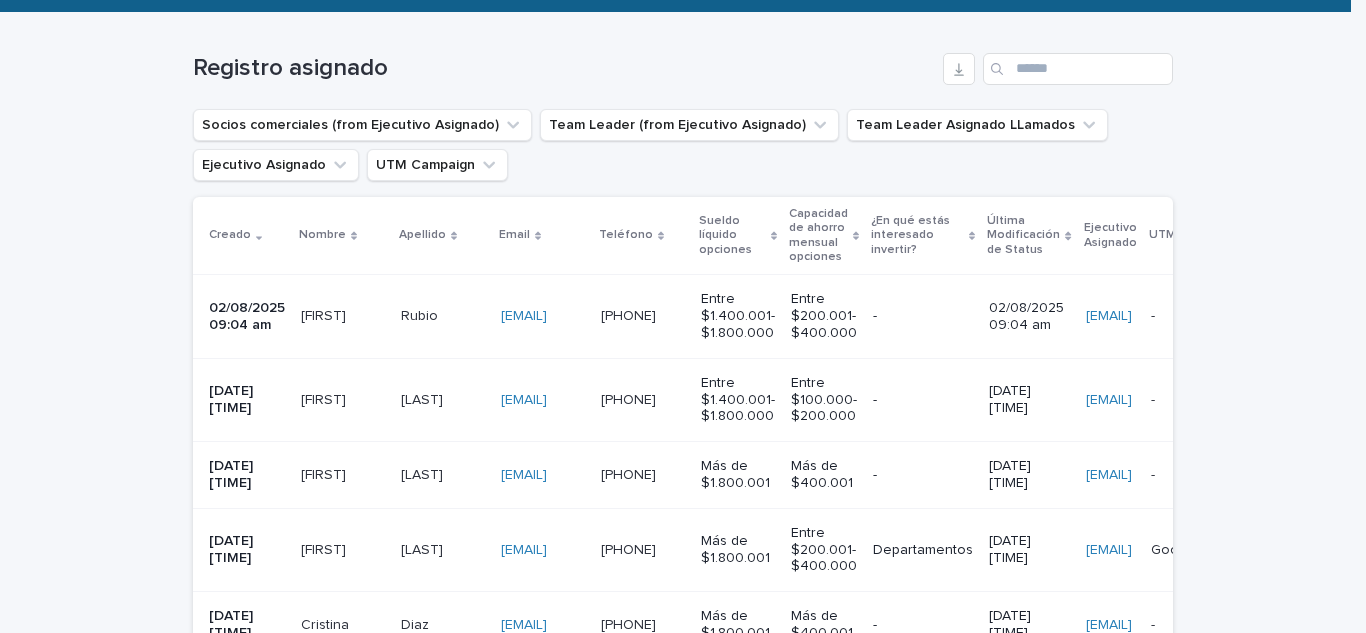 click on "[FIRST]" at bounding box center (325, 314) 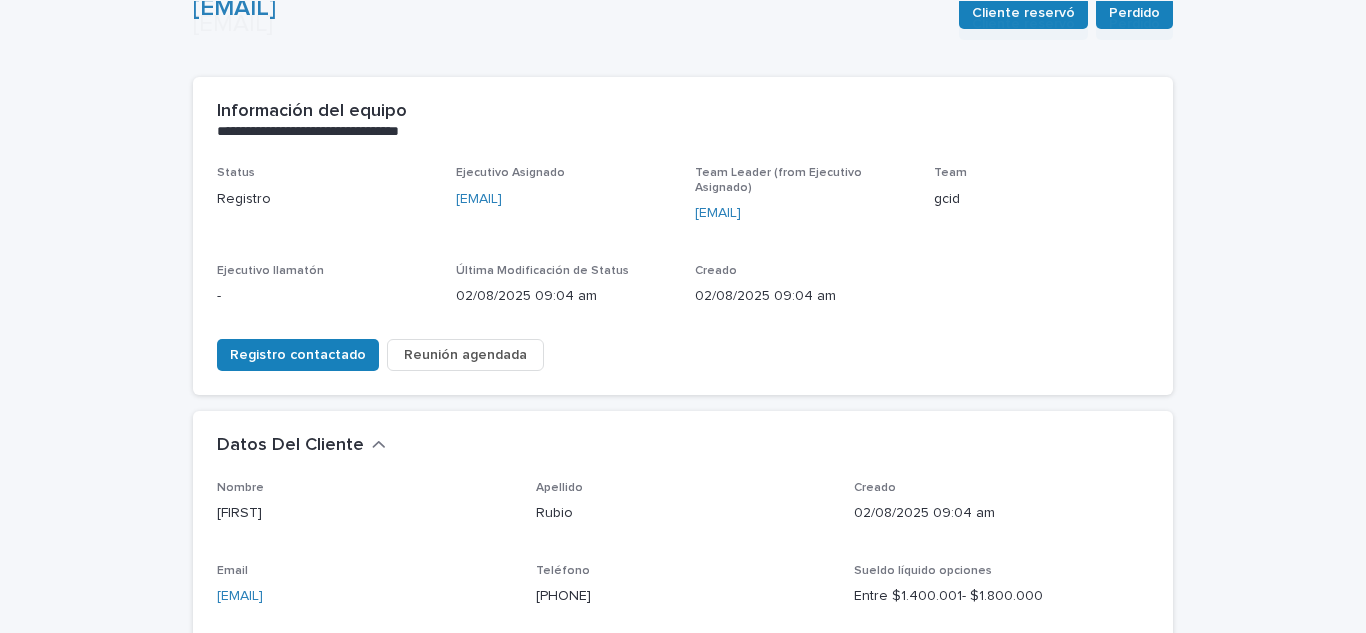 scroll, scrollTop: 300, scrollLeft: 0, axis: vertical 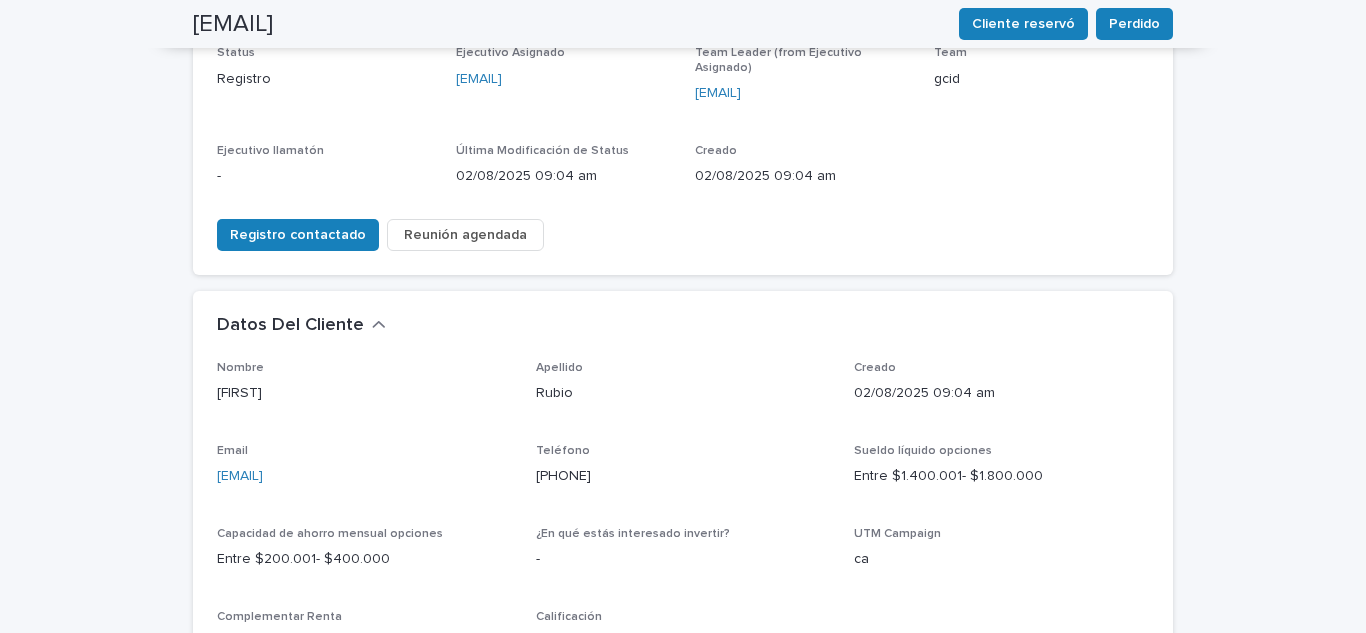 drag, startPoint x: 452, startPoint y: 464, endPoint x: 50, endPoint y: 470, distance: 402.04477 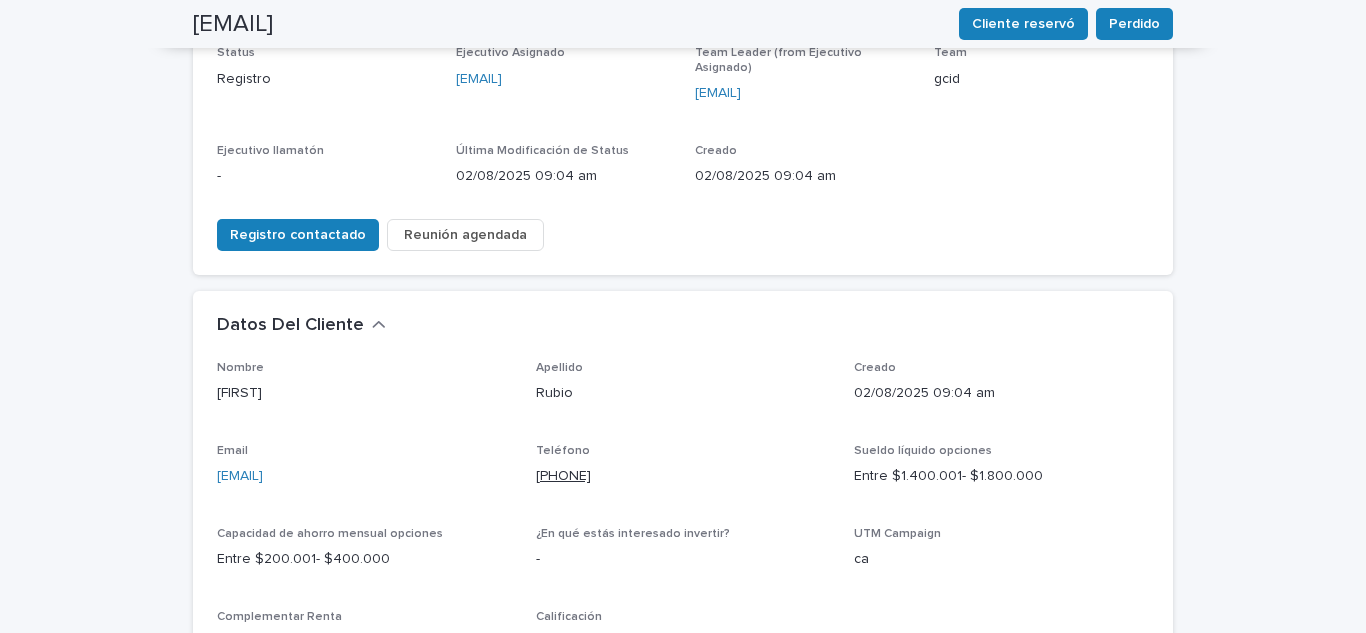 copy on "[PHONE]" 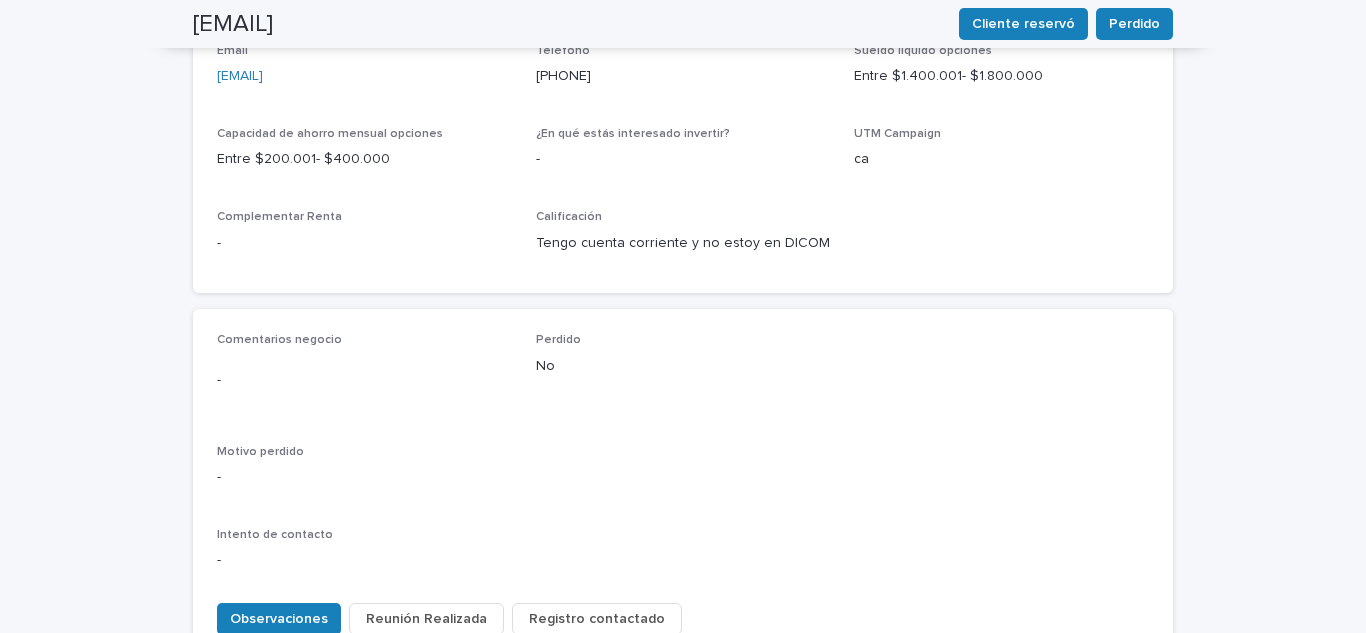 scroll, scrollTop: 884, scrollLeft: 0, axis: vertical 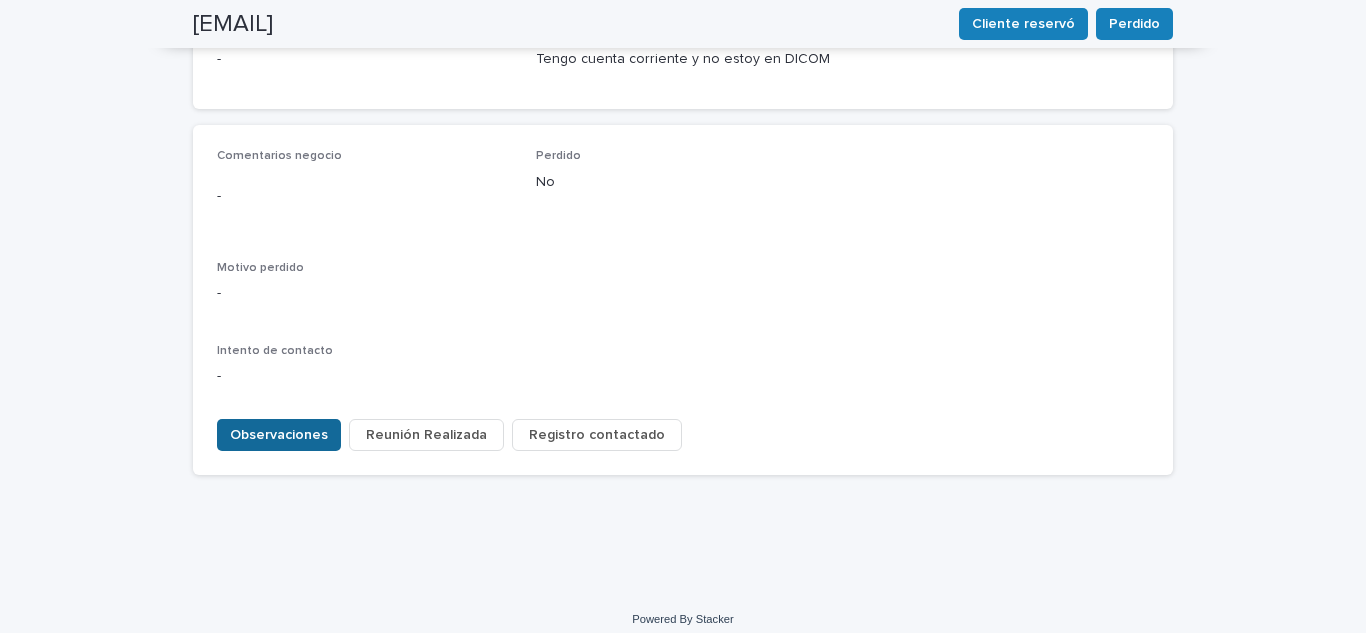 click on "Observaciones" at bounding box center [279, 435] 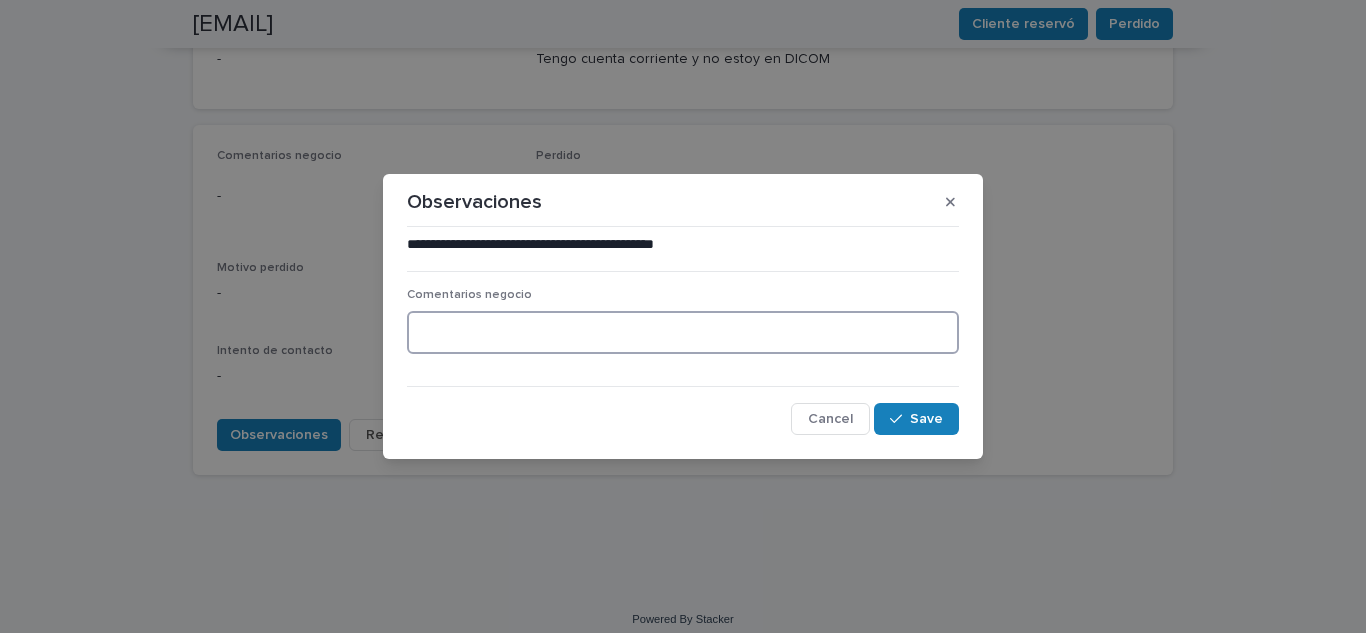 click at bounding box center (683, 332) 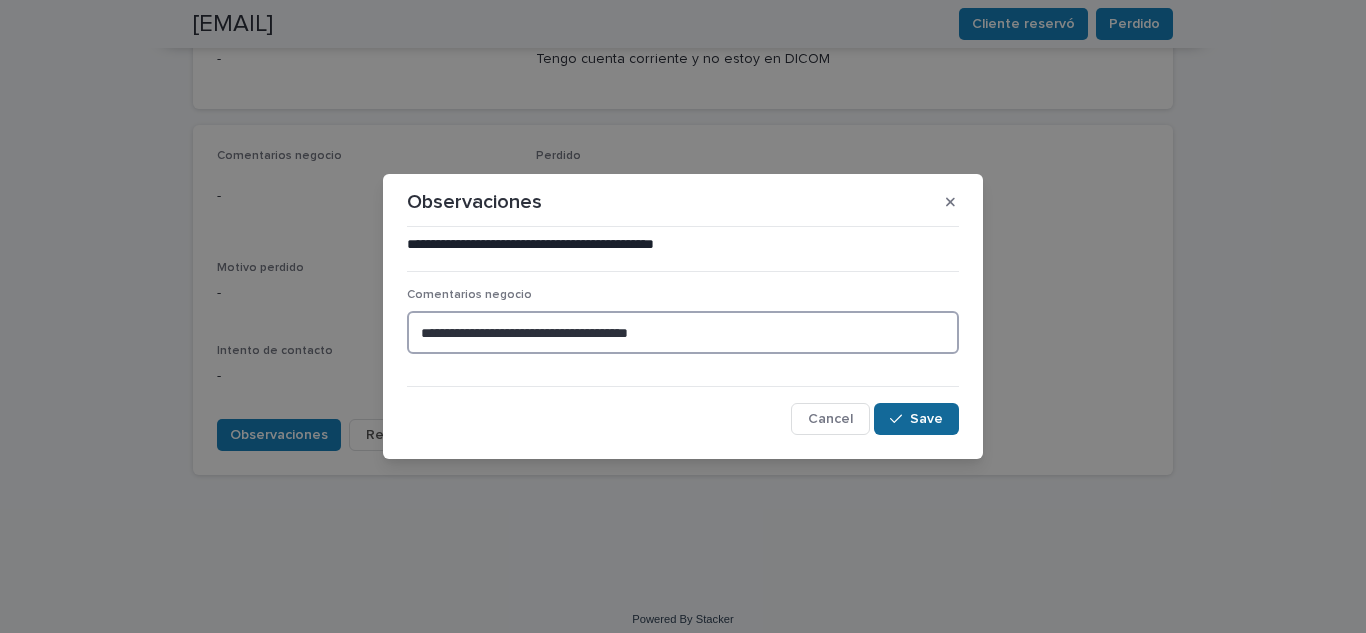 type on "**********" 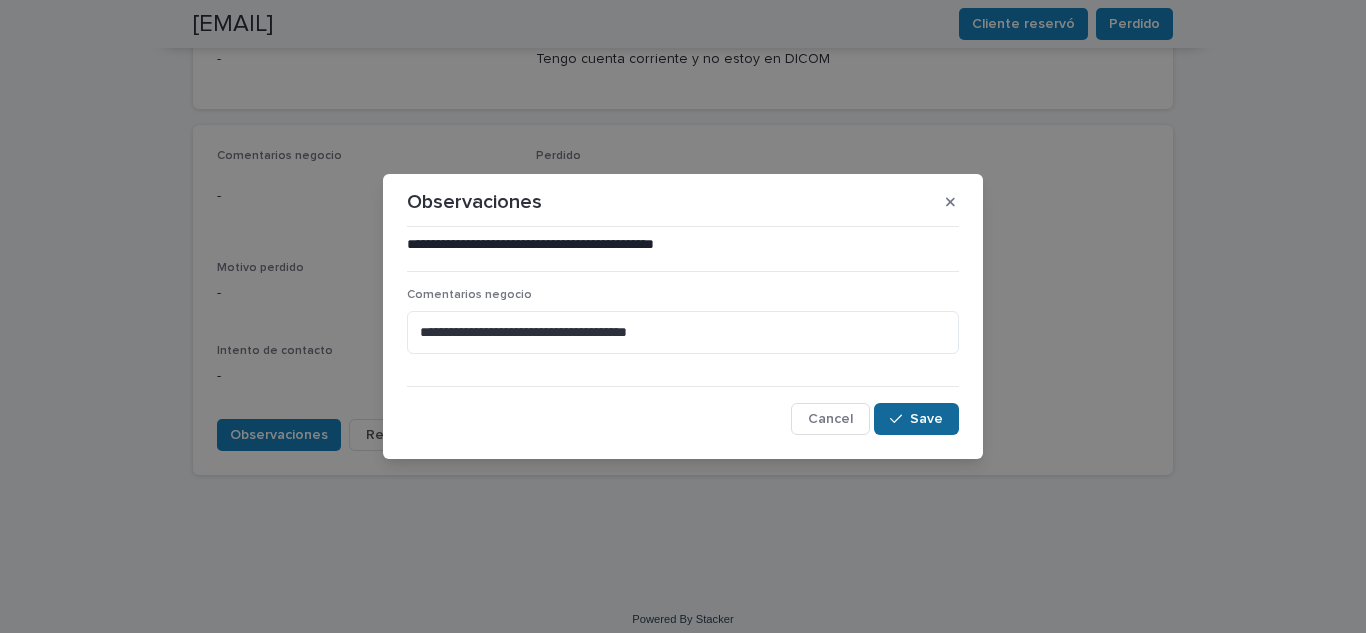click on "Save" at bounding box center [926, 419] 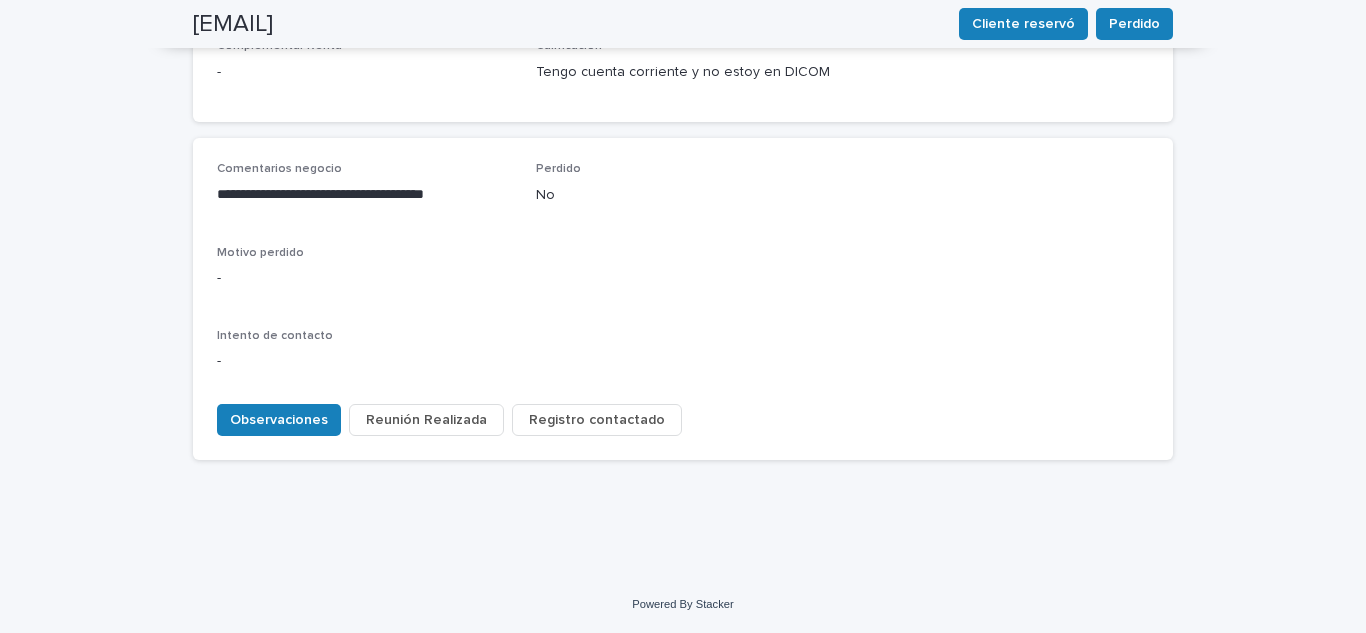 scroll, scrollTop: 856, scrollLeft: 0, axis: vertical 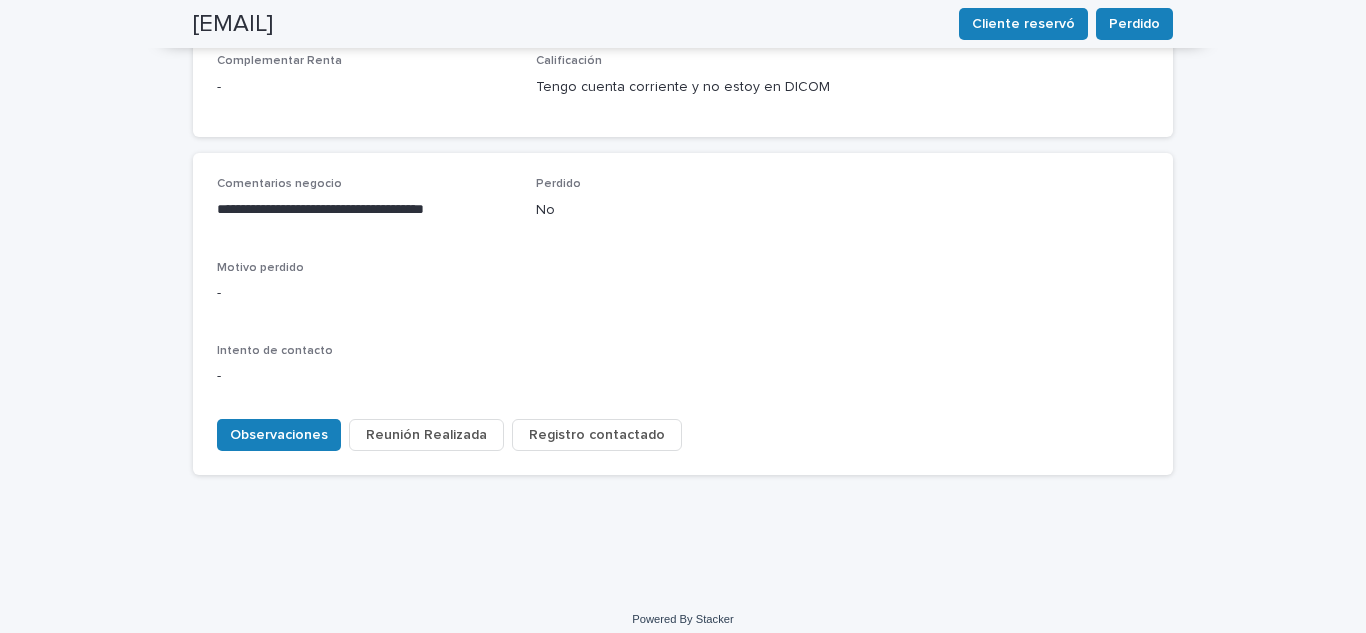 click on "Registro contactado" at bounding box center [597, 435] 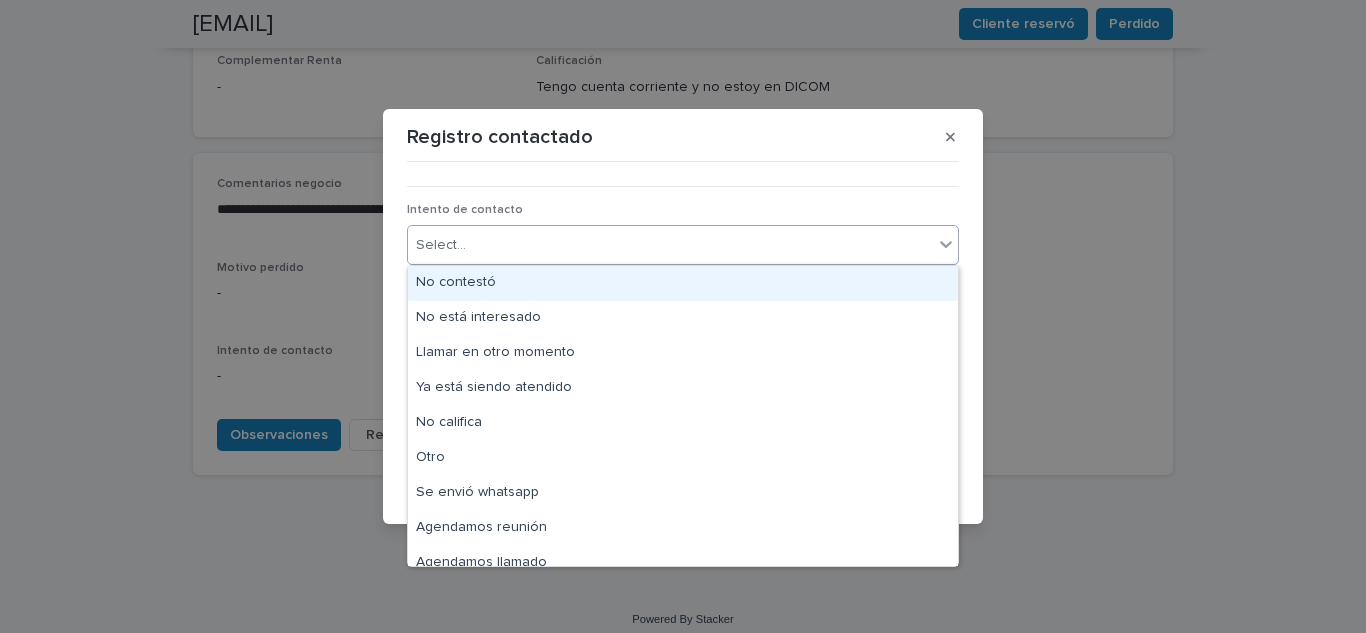 click on "Select..." at bounding box center (670, 245) 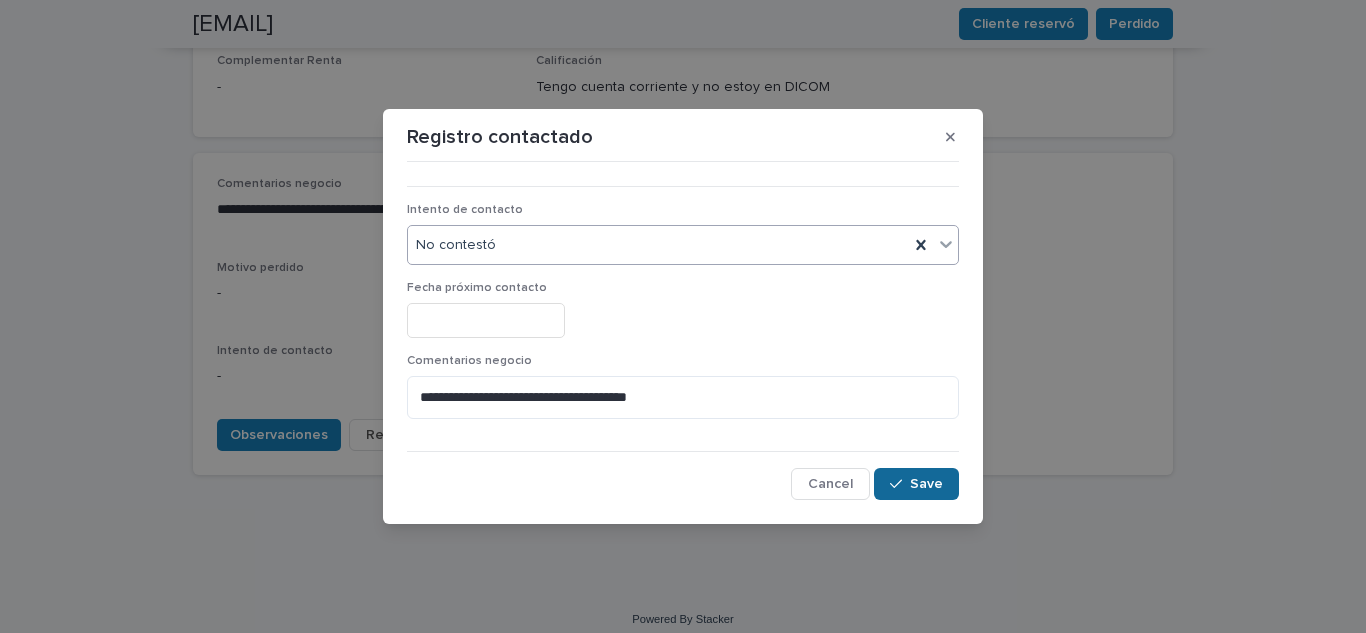 click at bounding box center (900, 484) 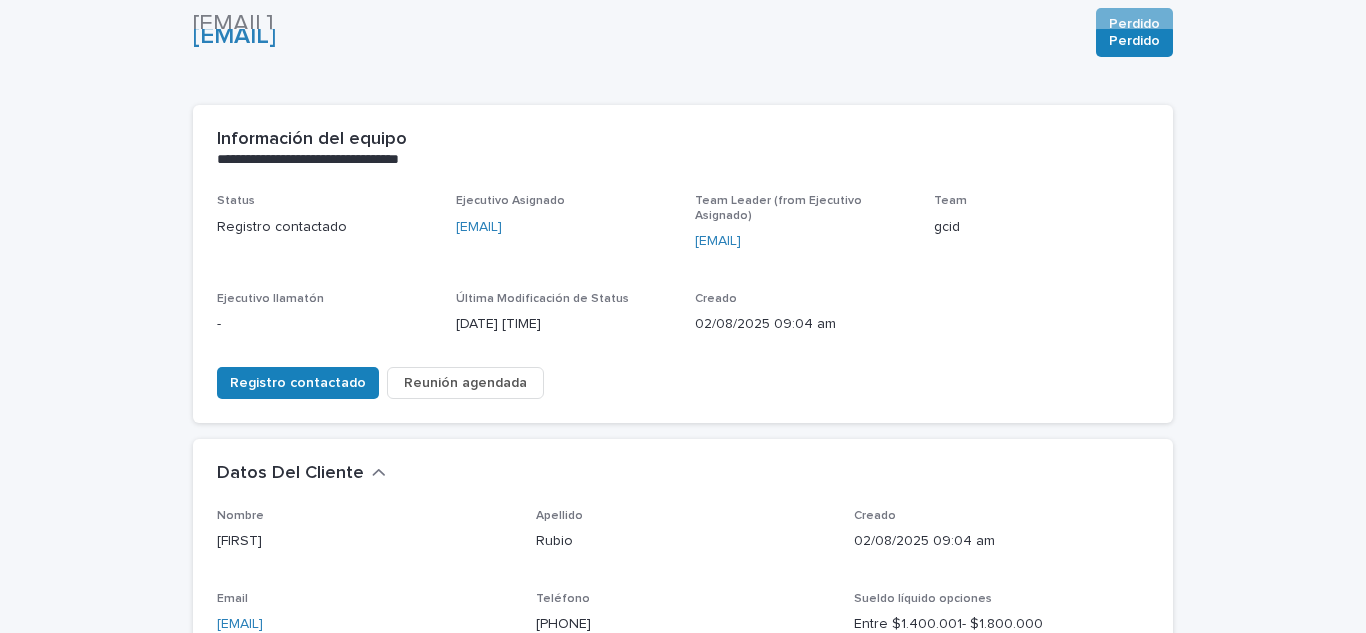 scroll, scrollTop: 0, scrollLeft: 0, axis: both 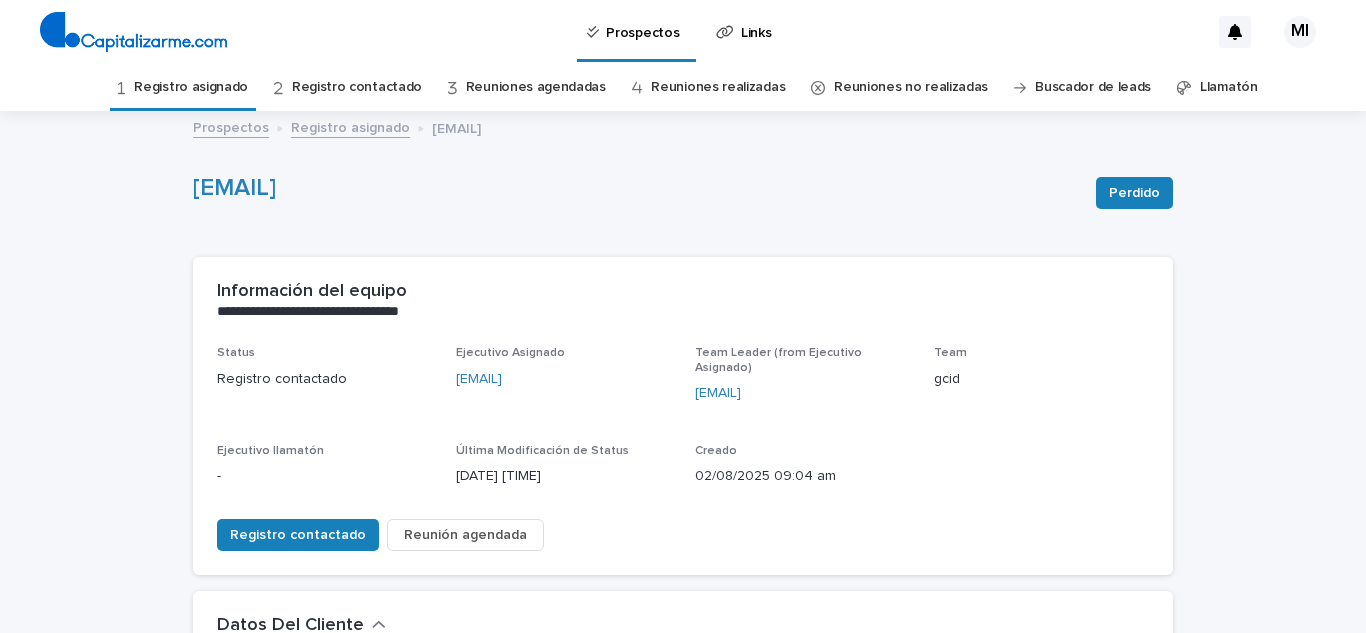 click on "Registro asignado" at bounding box center [191, 87] 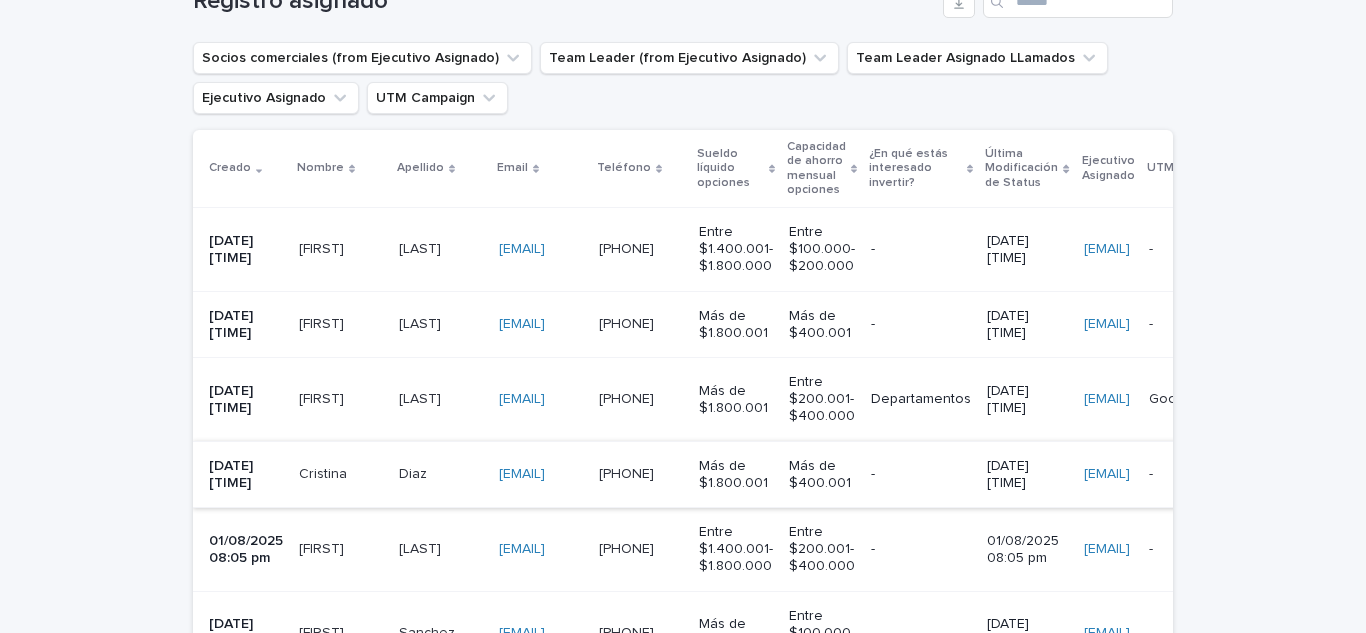 scroll, scrollTop: 400, scrollLeft: 0, axis: vertical 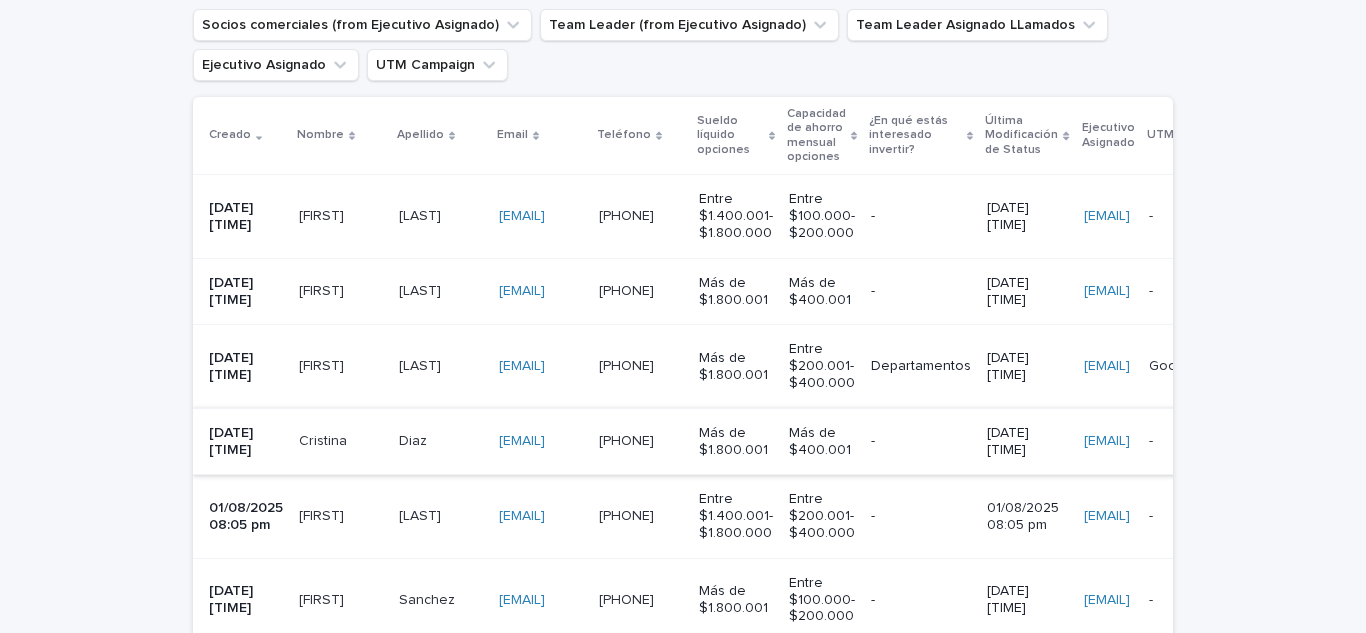 click on "[FIRST] [FIRST]" at bounding box center [341, 216] 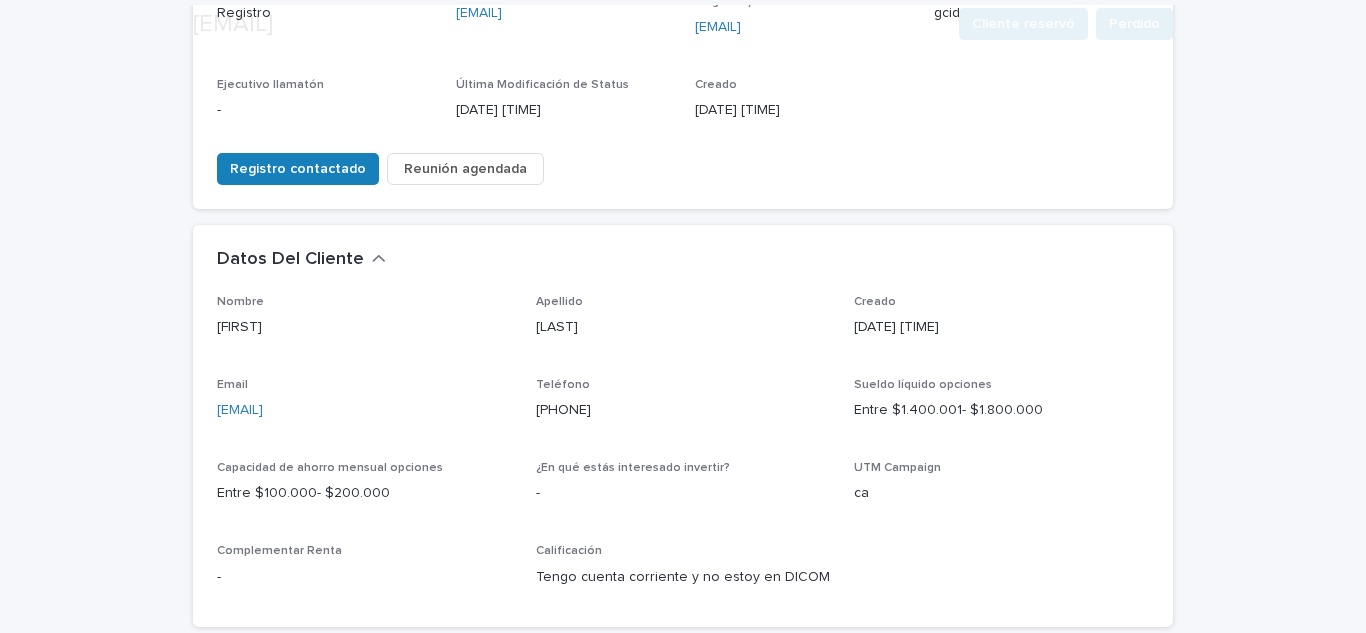 scroll, scrollTop: 400, scrollLeft: 0, axis: vertical 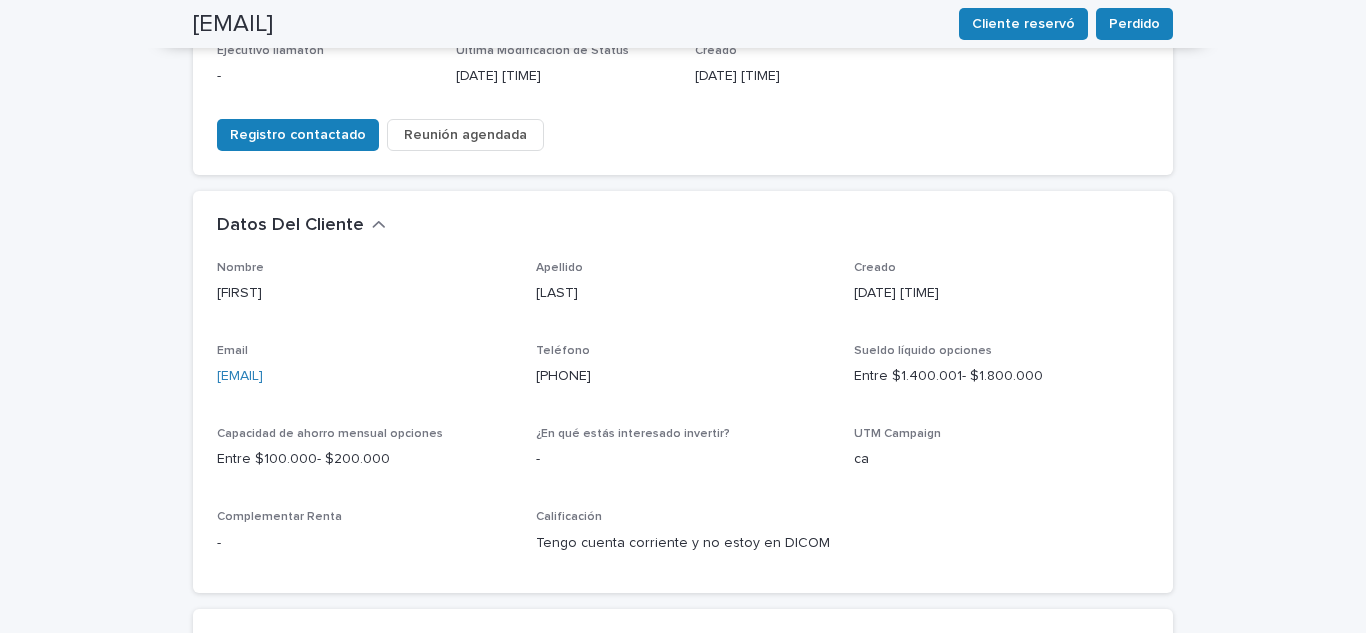 drag, startPoint x: 400, startPoint y: 362, endPoint x: 172, endPoint y: 360, distance: 228.00877 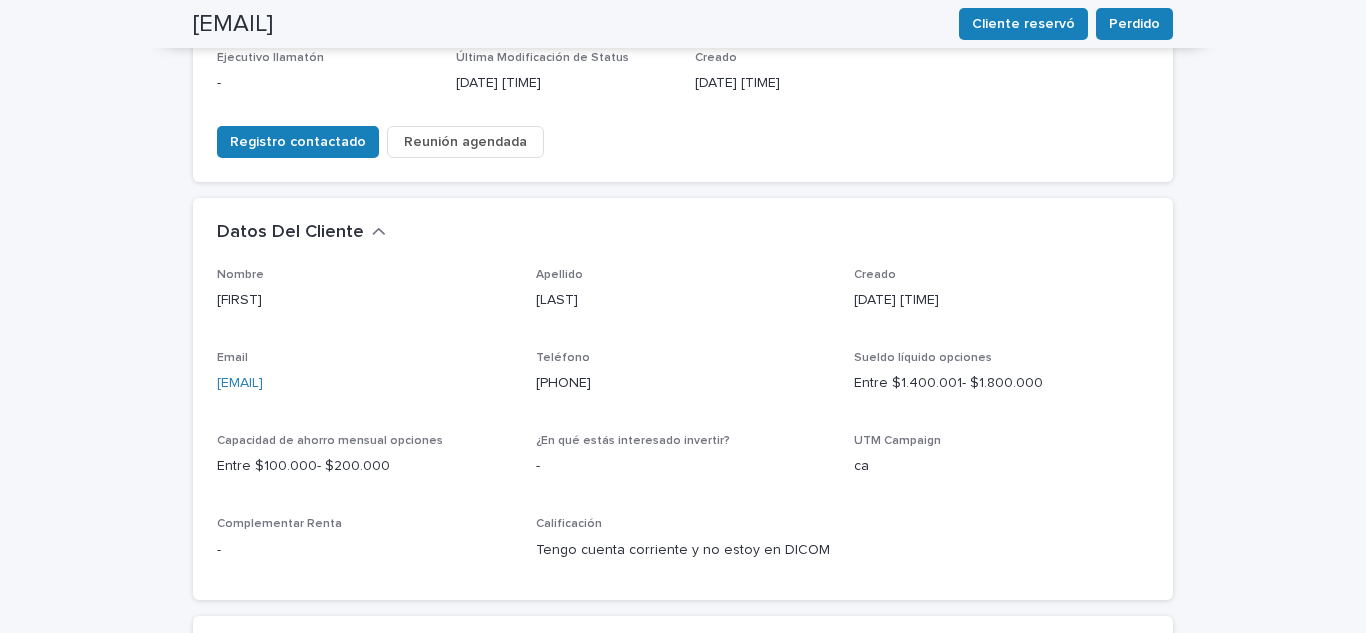 scroll, scrollTop: 284, scrollLeft: 0, axis: vertical 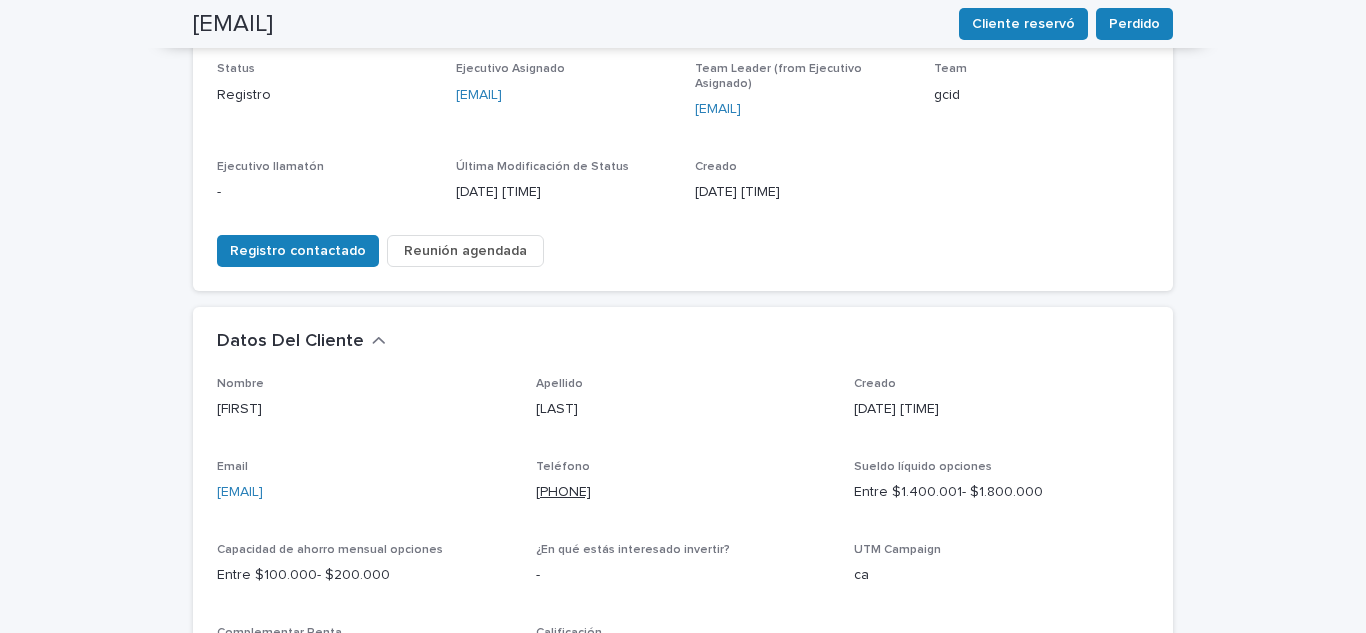 drag, startPoint x: 642, startPoint y: 476, endPoint x: 529, endPoint y: 474, distance: 113.0177 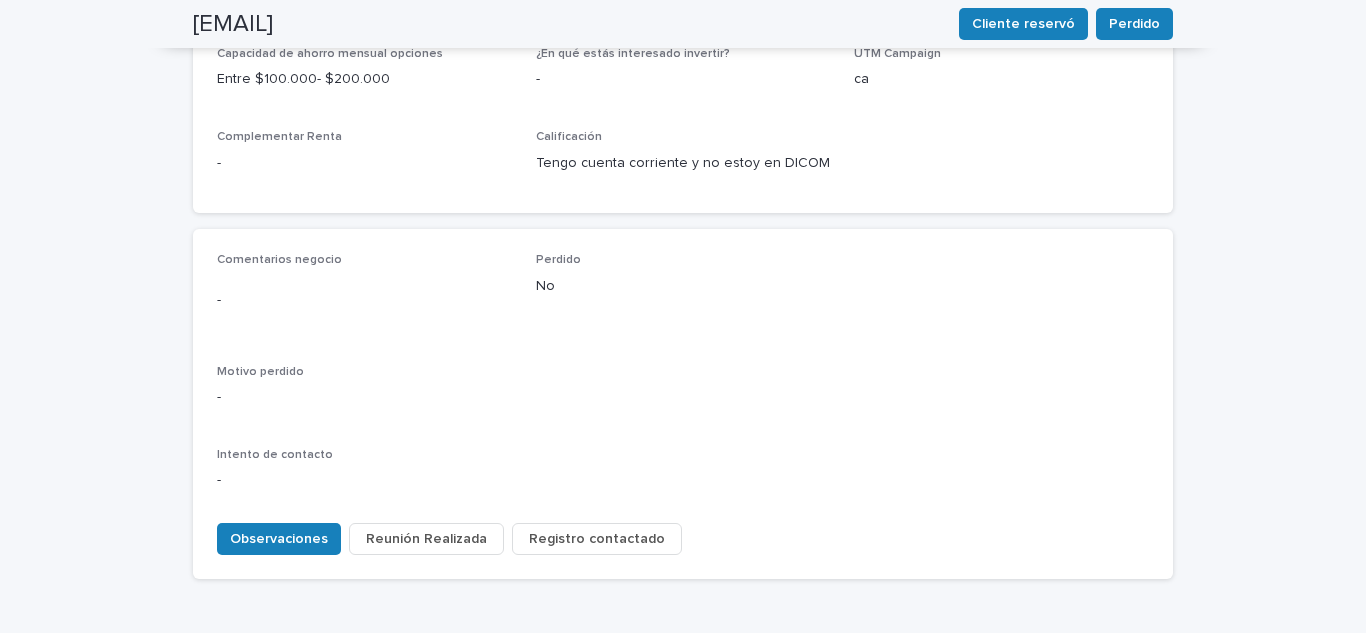 scroll, scrollTop: 784, scrollLeft: 0, axis: vertical 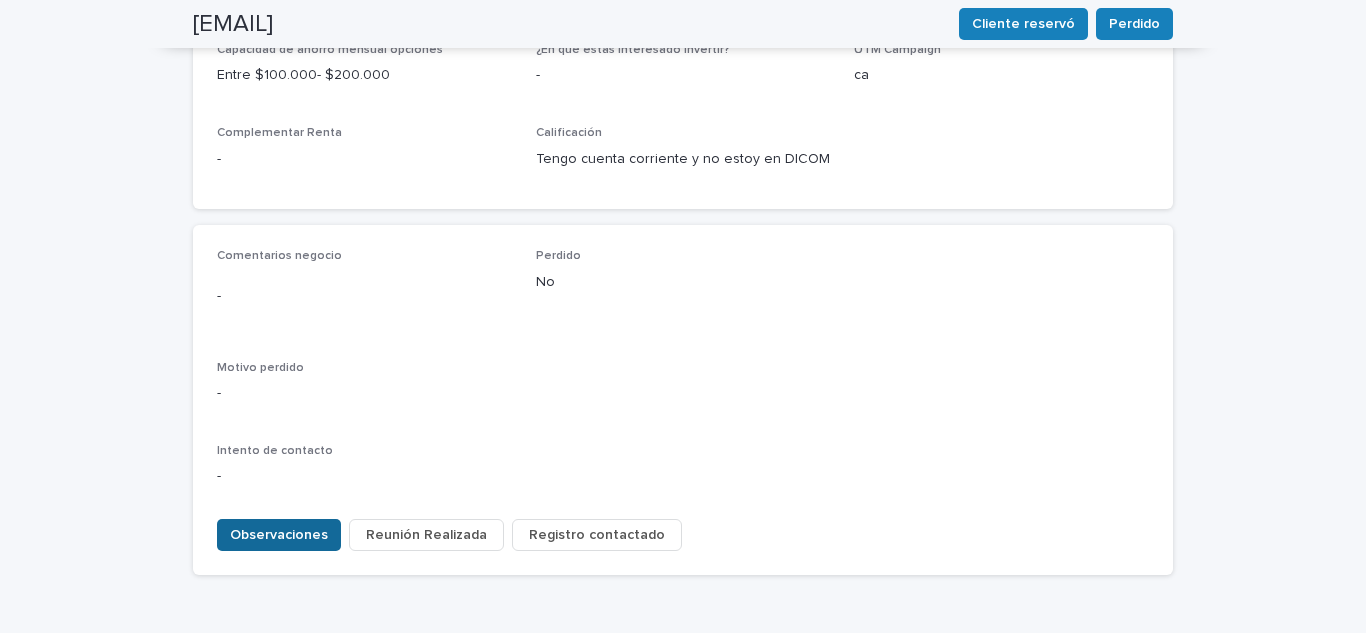 click on "Observaciones" at bounding box center [279, 535] 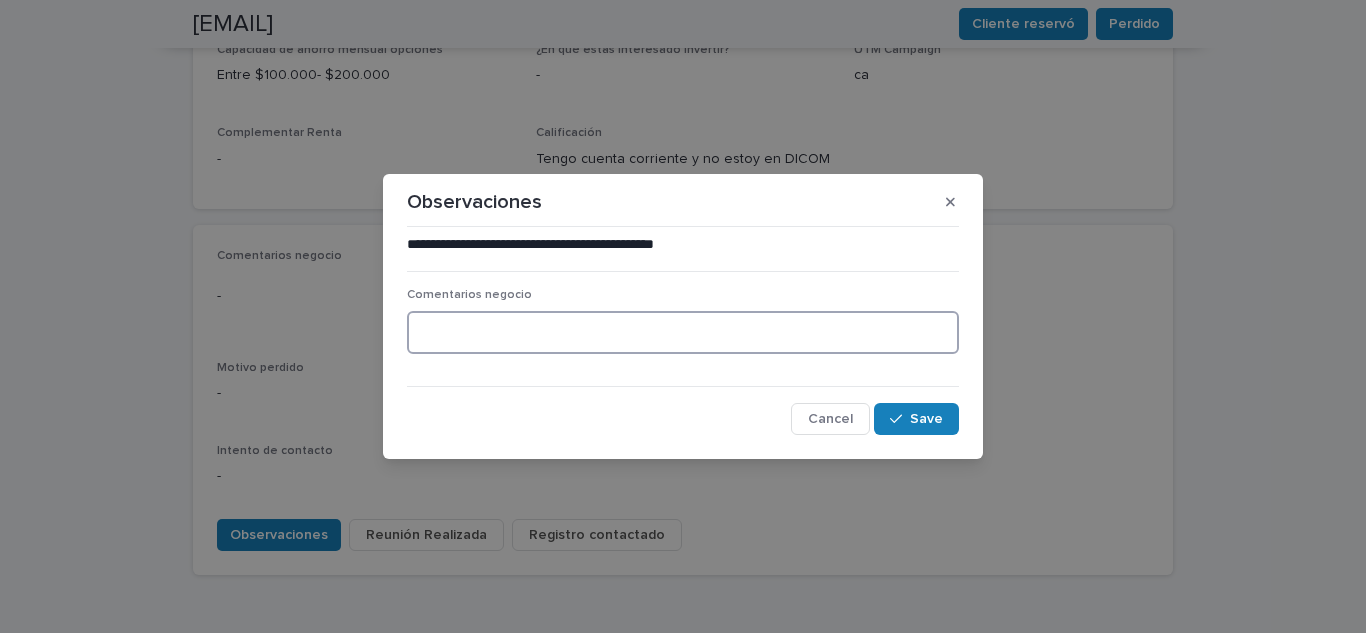click at bounding box center [683, 332] 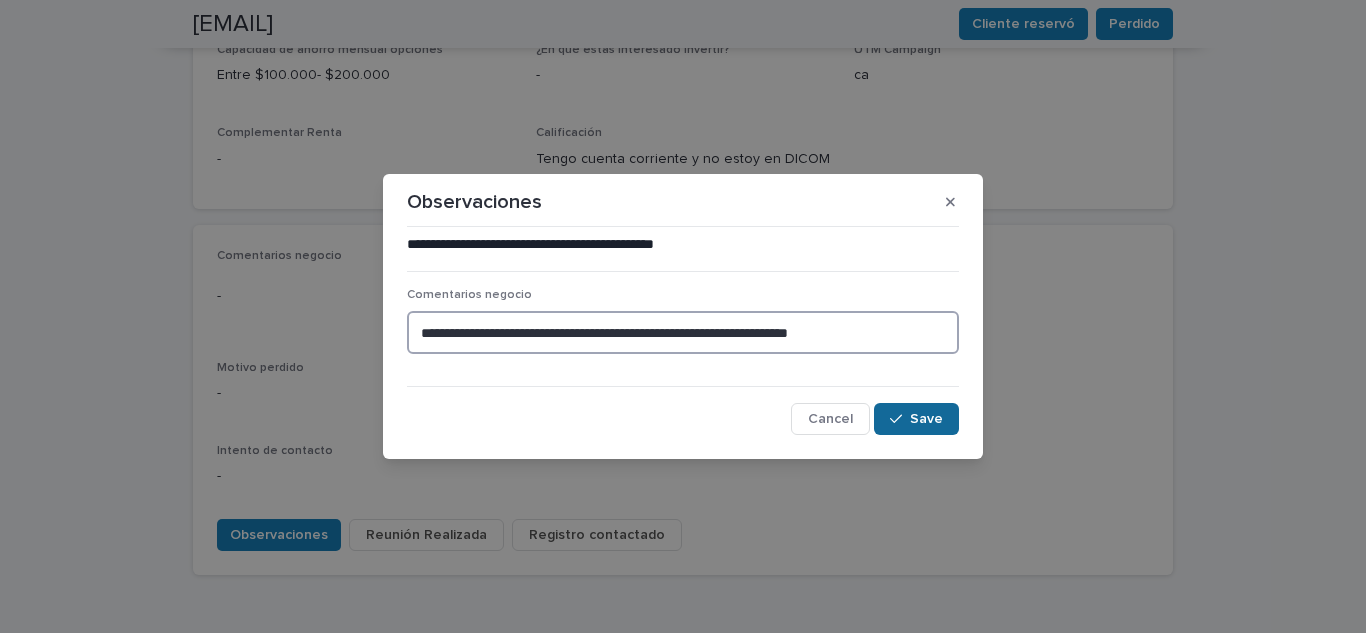 type on "**********" 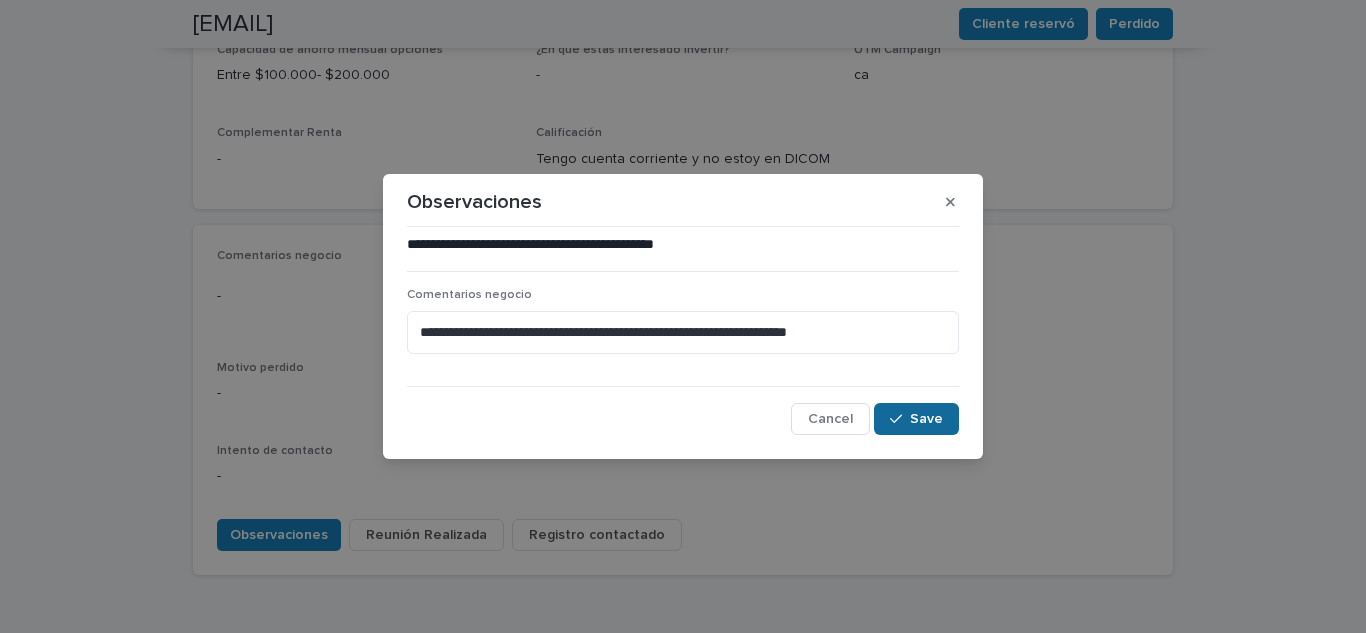click on "Save" at bounding box center (926, 419) 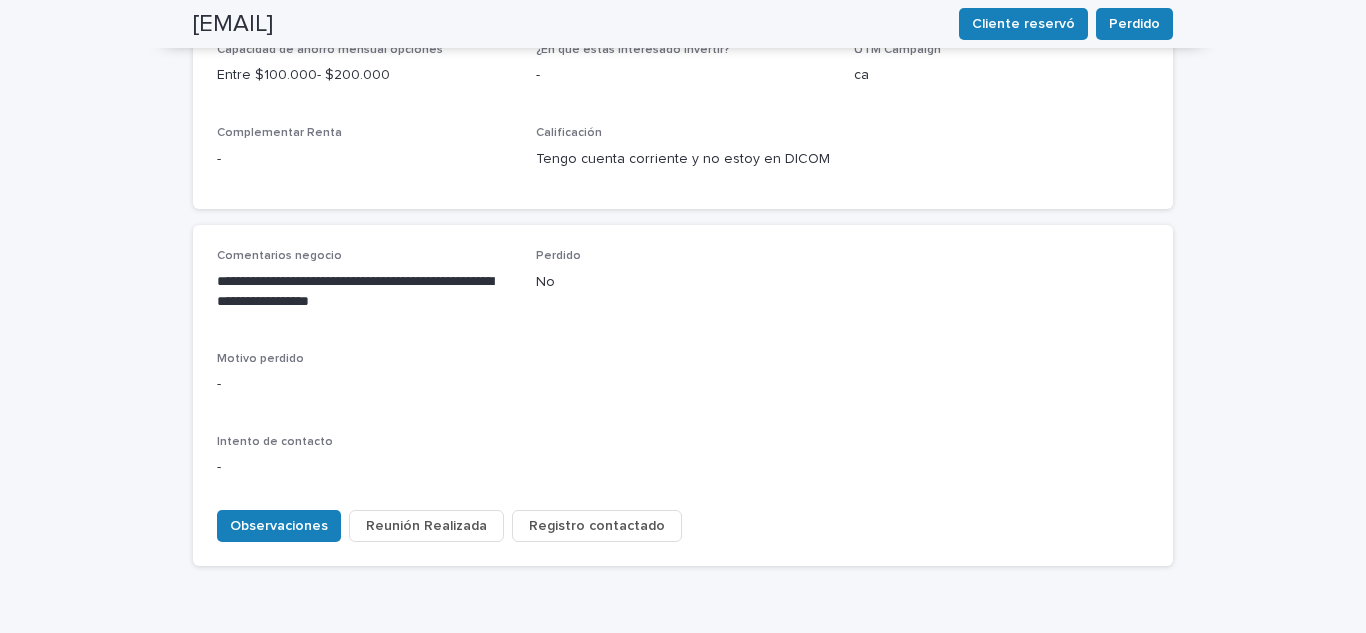 scroll, scrollTop: 780, scrollLeft: 0, axis: vertical 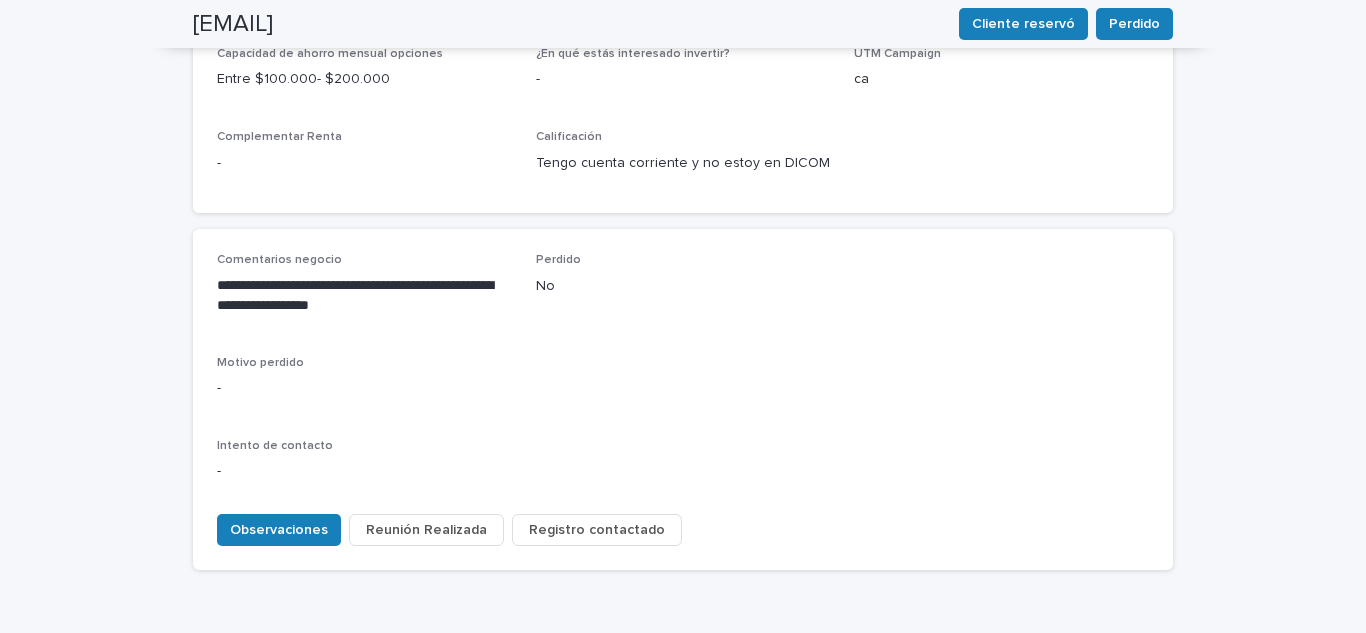 click on "Registro contactado" at bounding box center [597, 530] 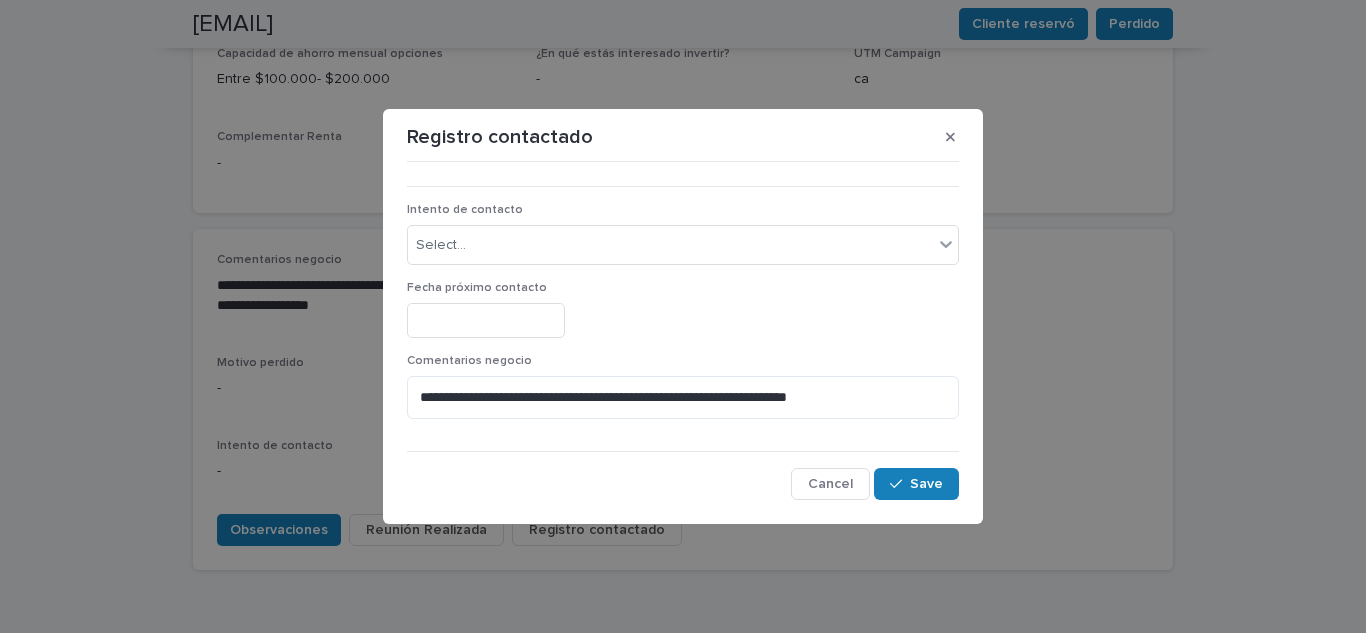 click on "Intento de contacto Select..." at bounding box center (683, 242) 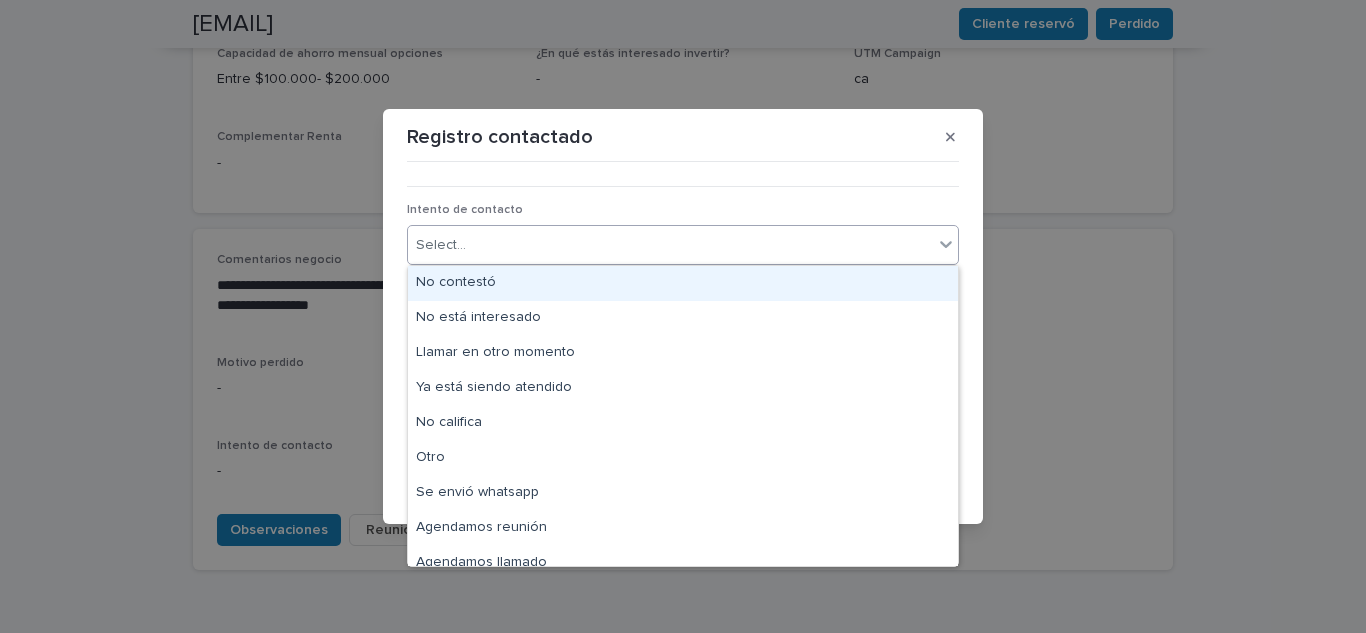 click on "Select..." at bounding box center (670, 245) 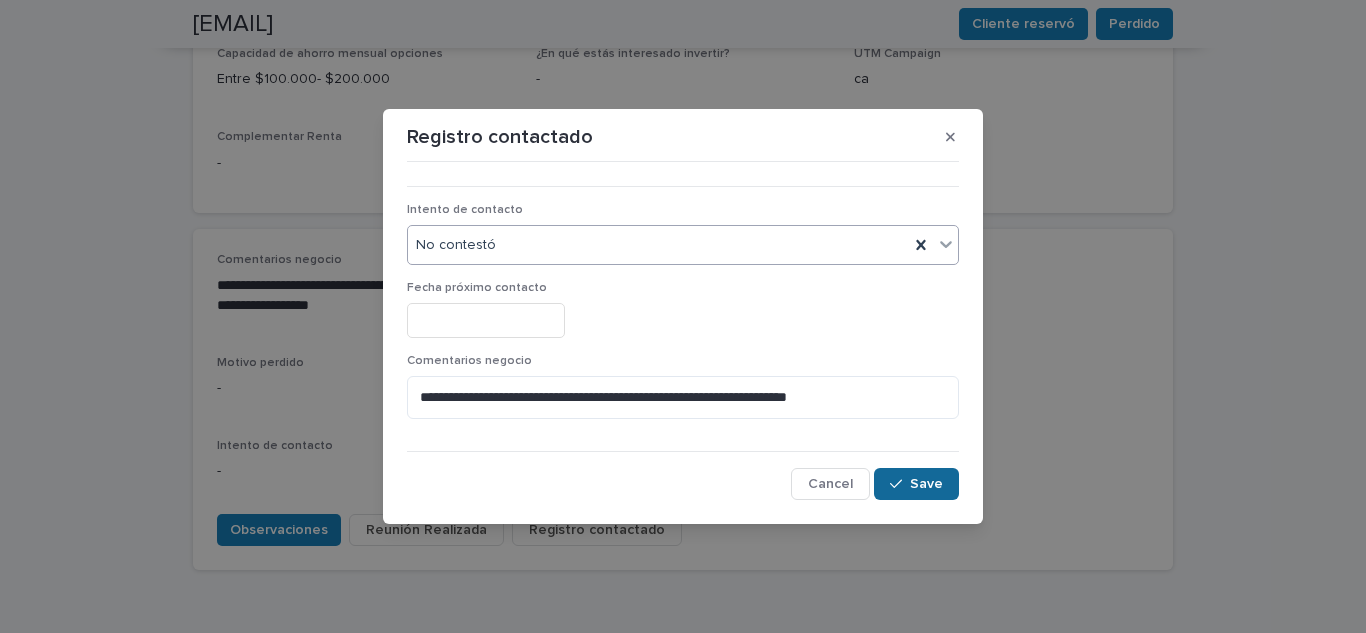 click on "Save" at bounding box center [916, 484] 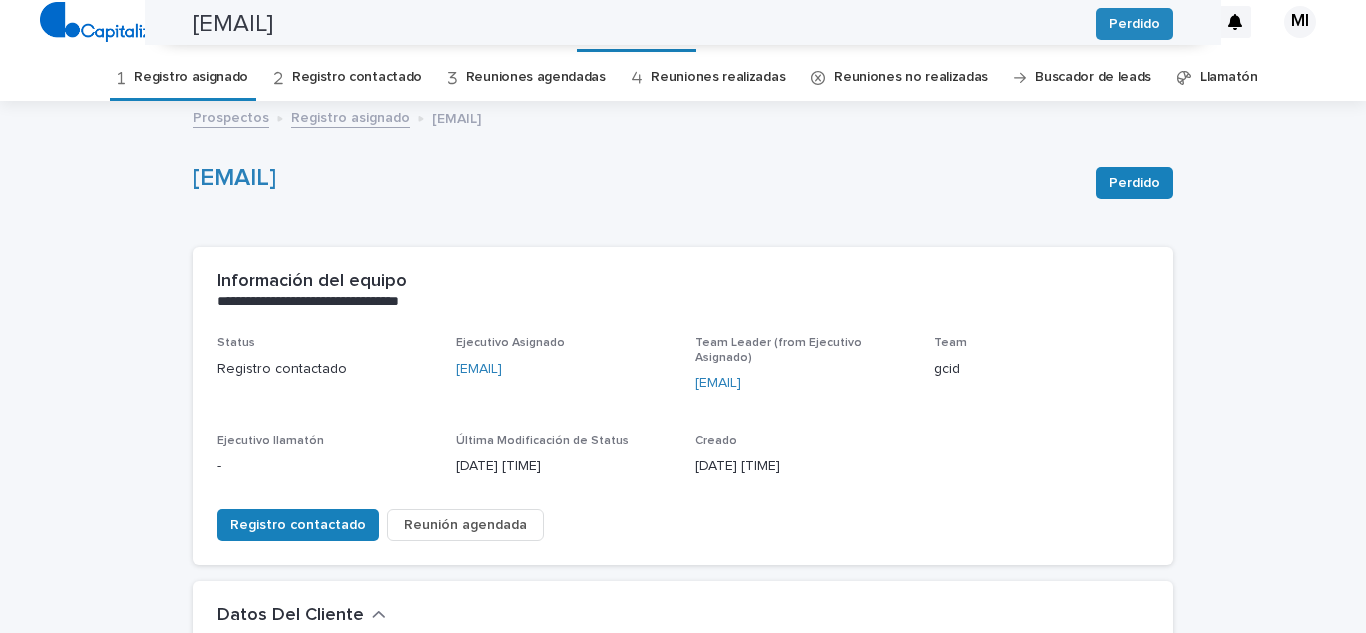 scroll, scrollTop: 0, scrollLeft: 0, axis: both 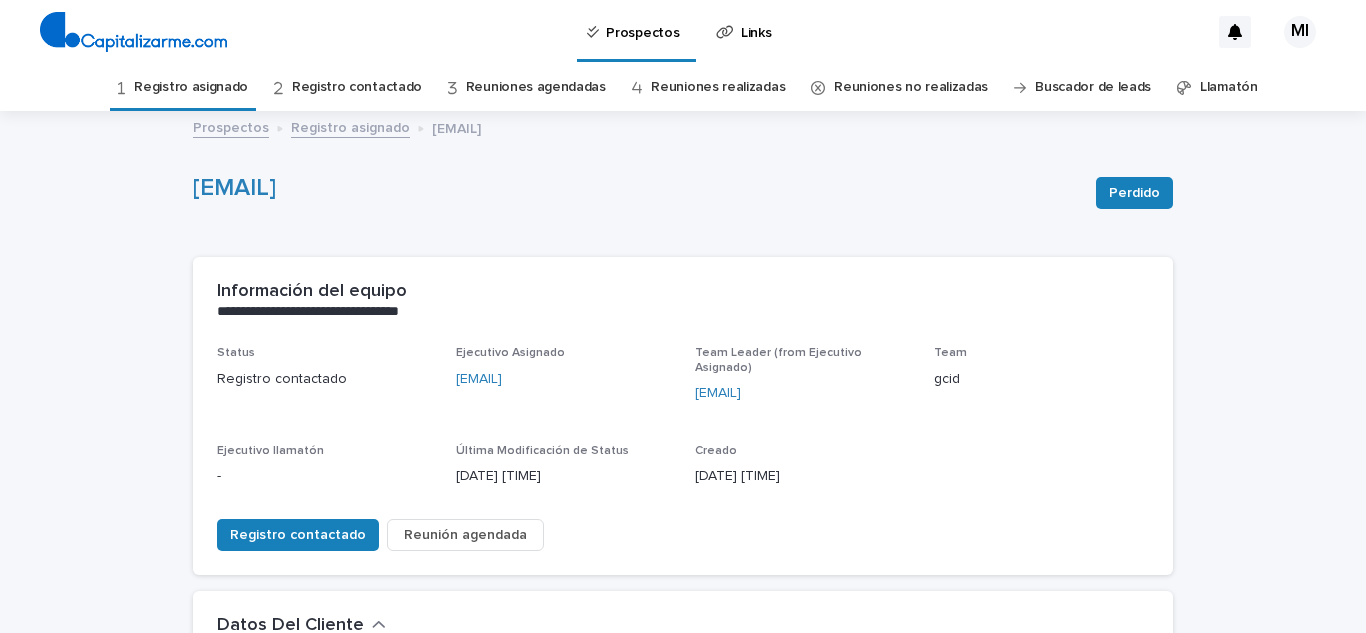 click on "Registro asignado" at bounding box center (191, 87) 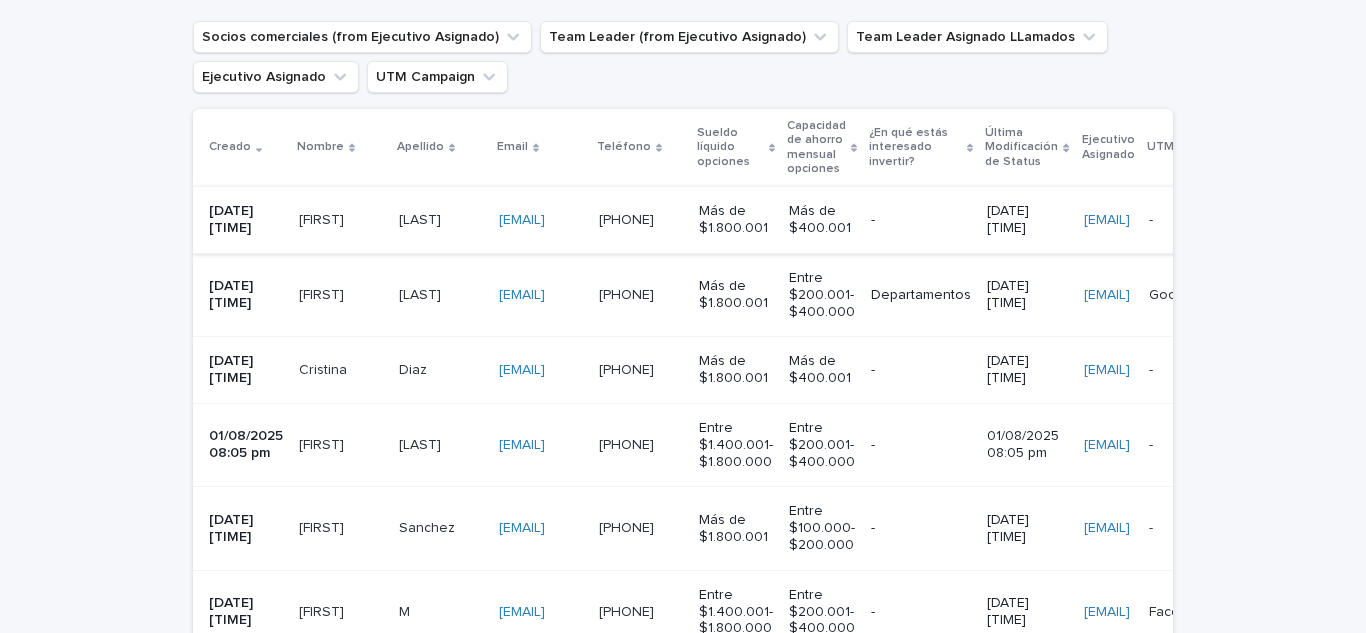 scroll, scrollTop: 400, scrollLeft: 0, axis: vertical 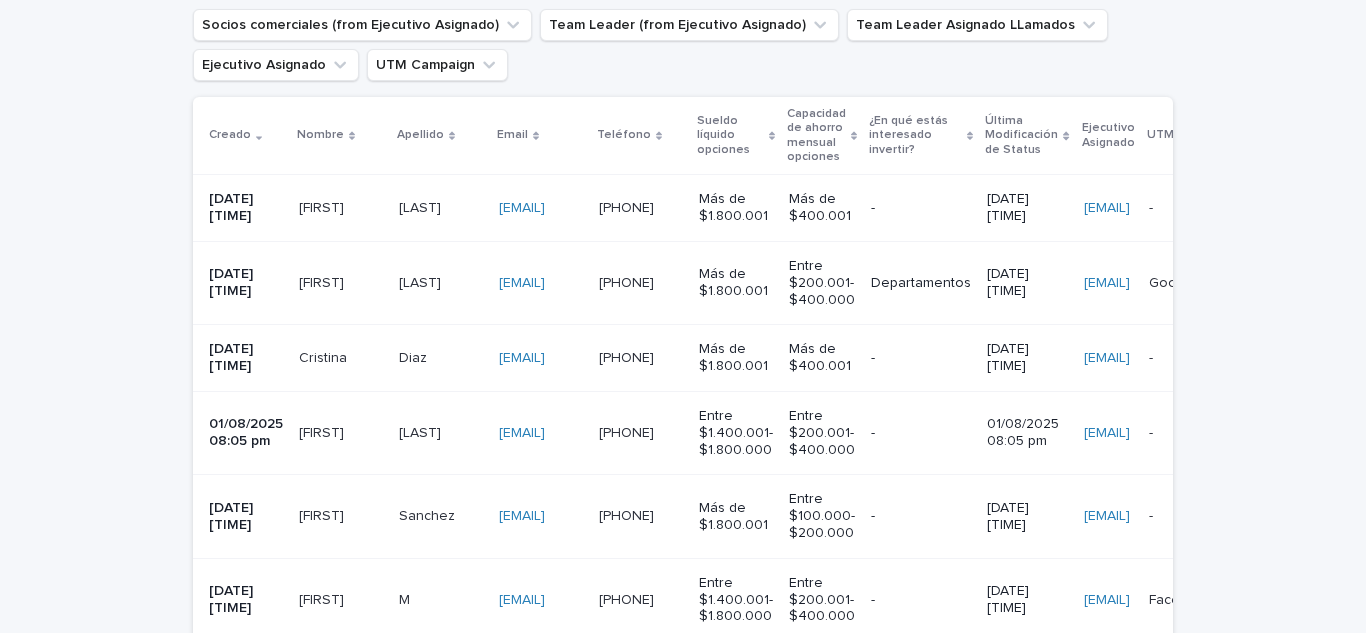 click on "[FIRST]" at bounding box center (323, 206) 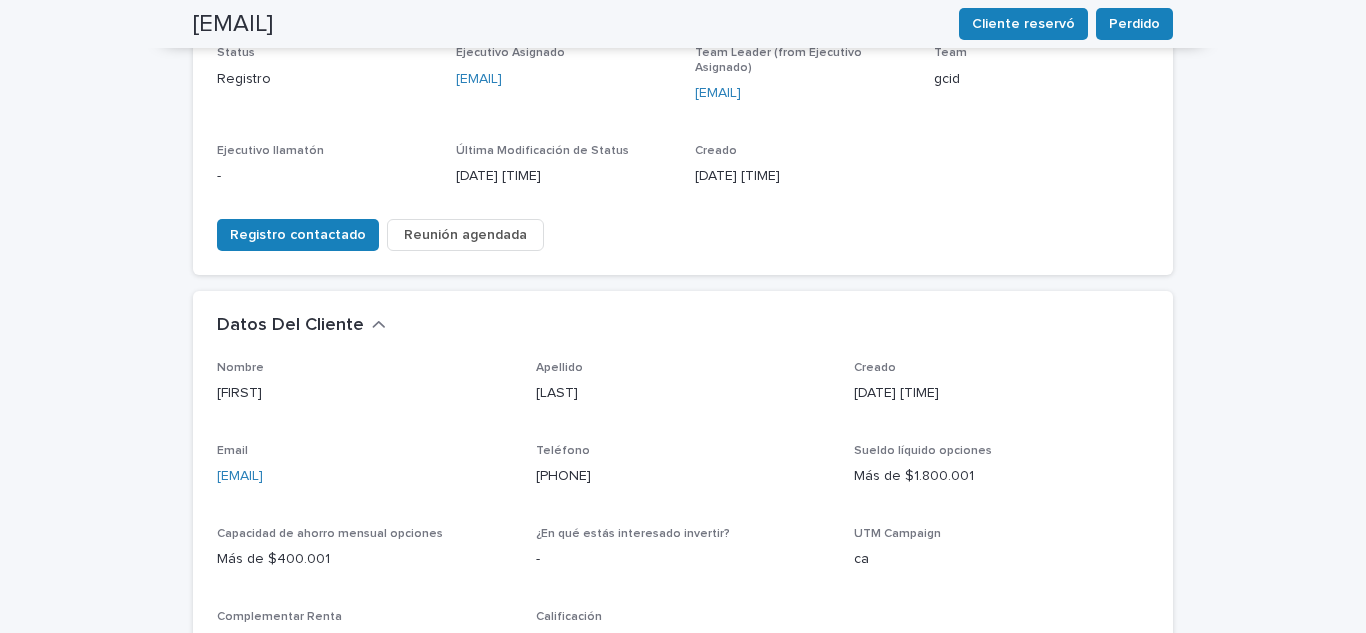 scroll, scrollTop: 200, scrollLeft: 0, axis: vertical 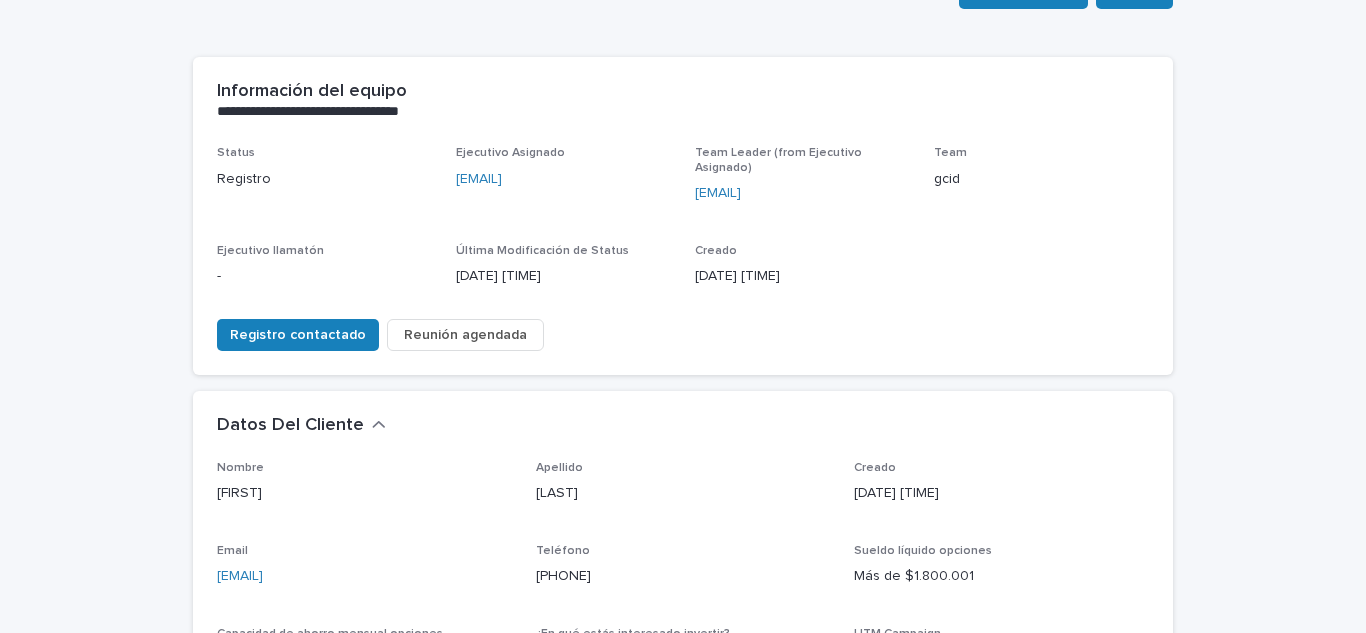 drag, startPoint x: 372, startPoint y: 554, endPoint x: 178, endPoint y: 573, distance: 194.92819 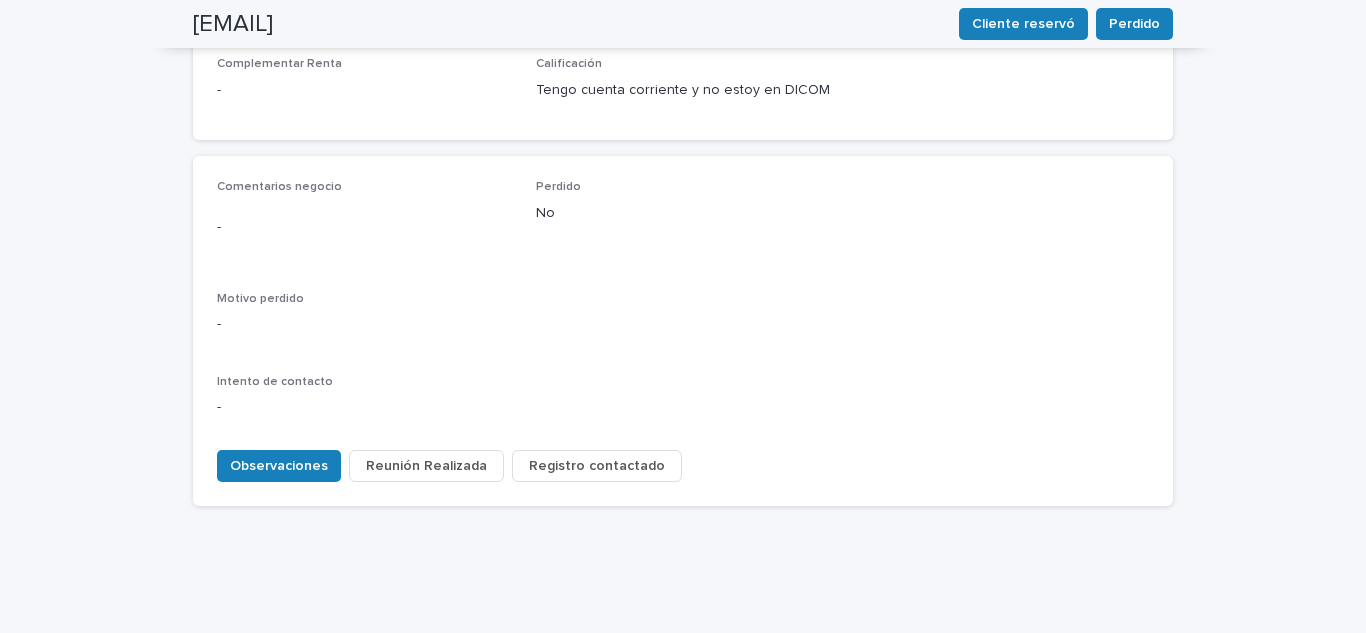 scroll, scrollTop: 884, scrollLeft: 0, axis: vertical 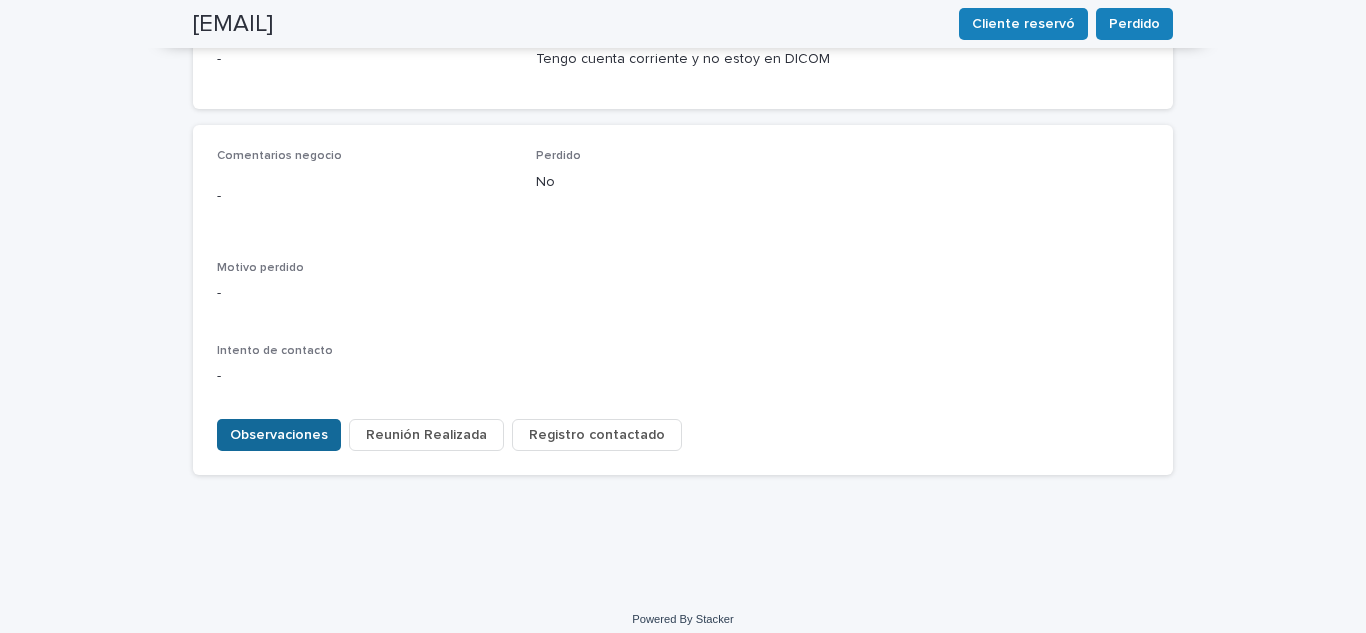 click on "Observaciones" at bounding box center (279, 435) 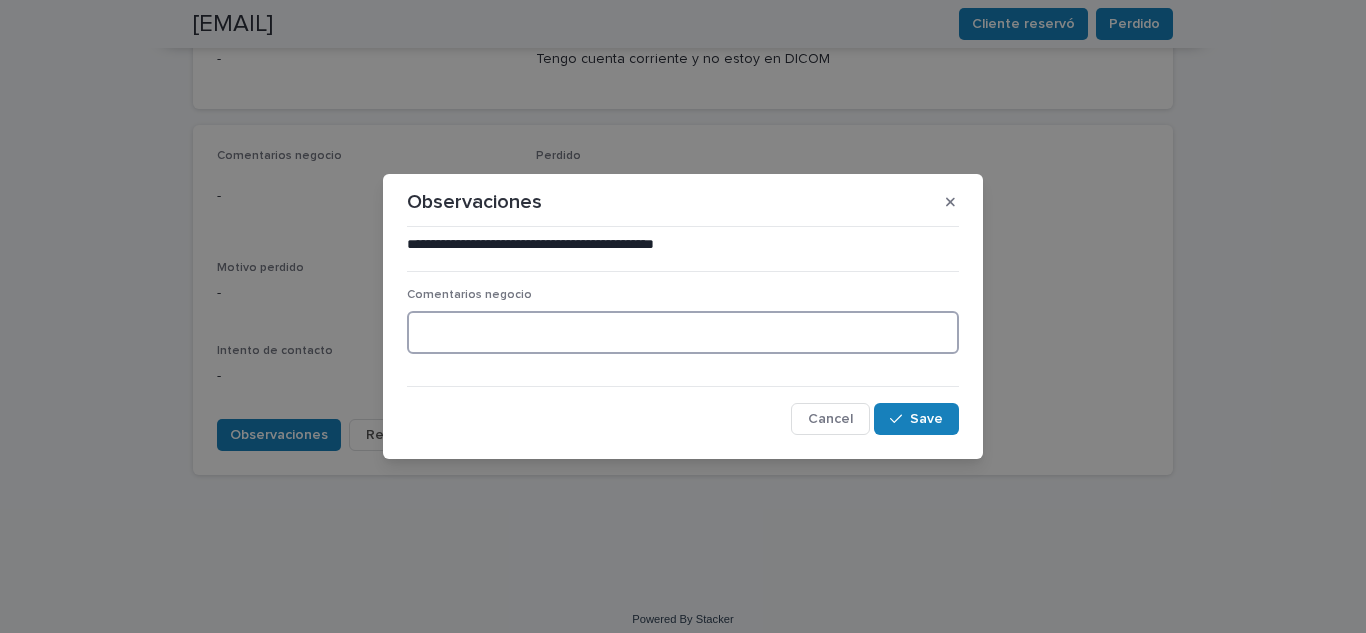 click at bounding box center [683, 332] 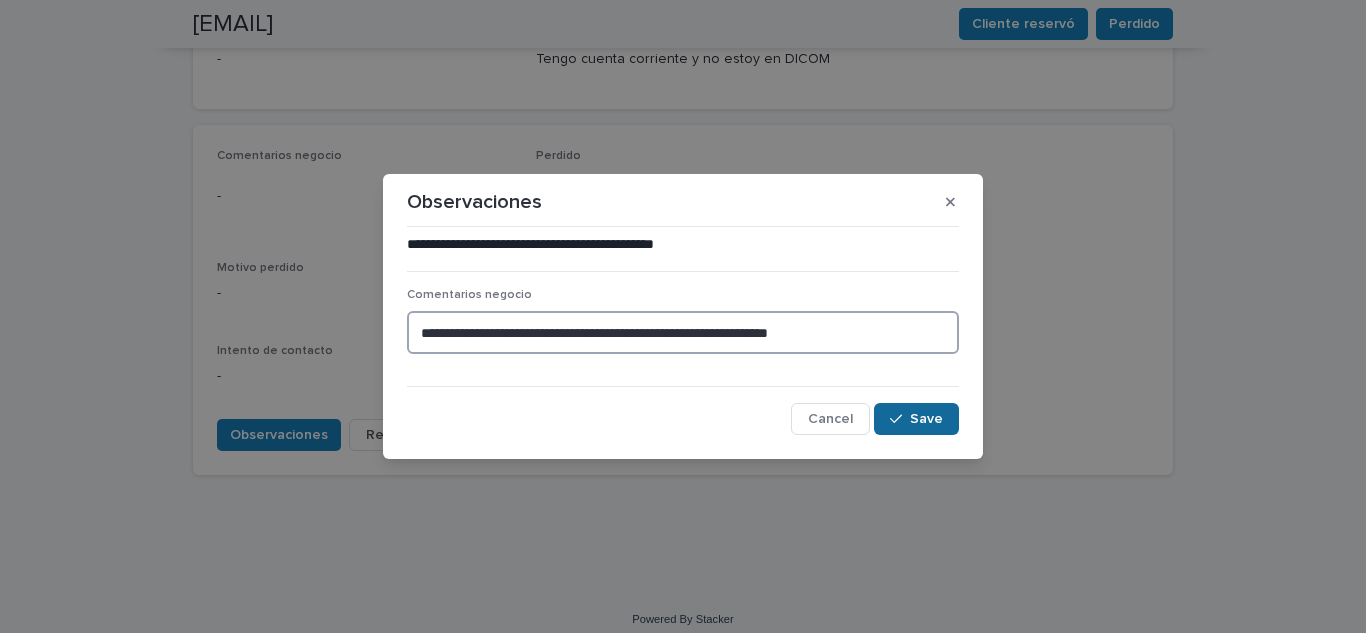 type on "**********" 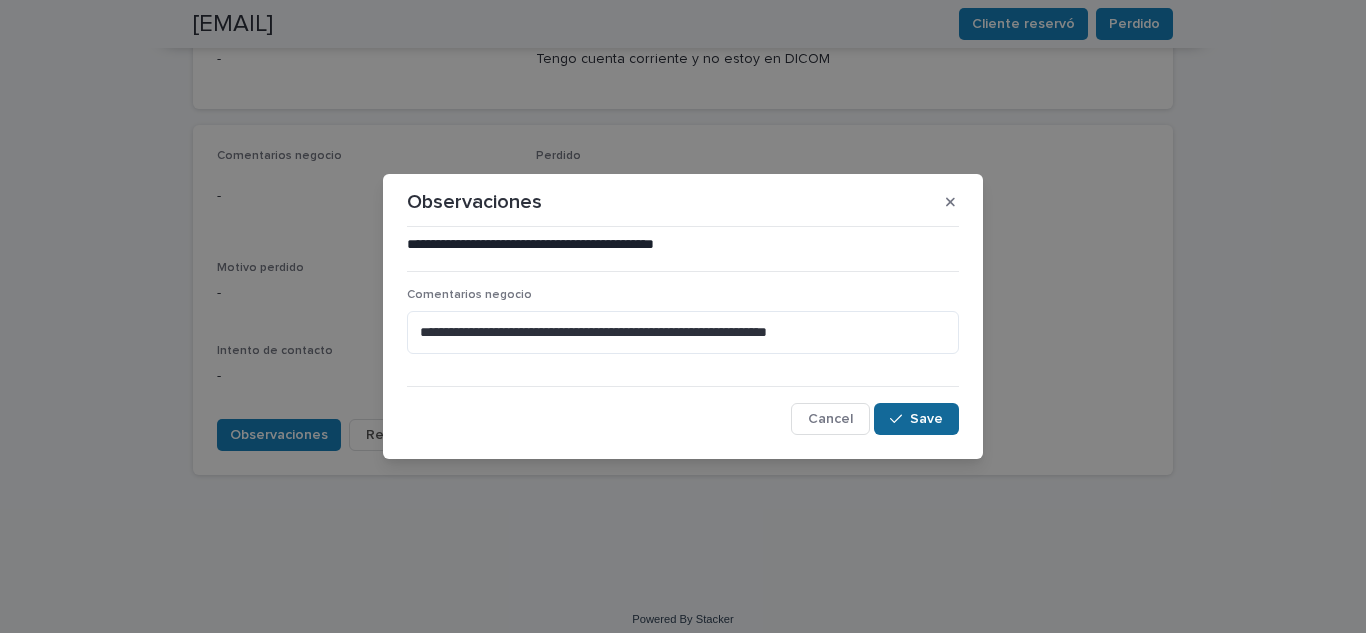 click on "Save" at bounding box center [926, 419] 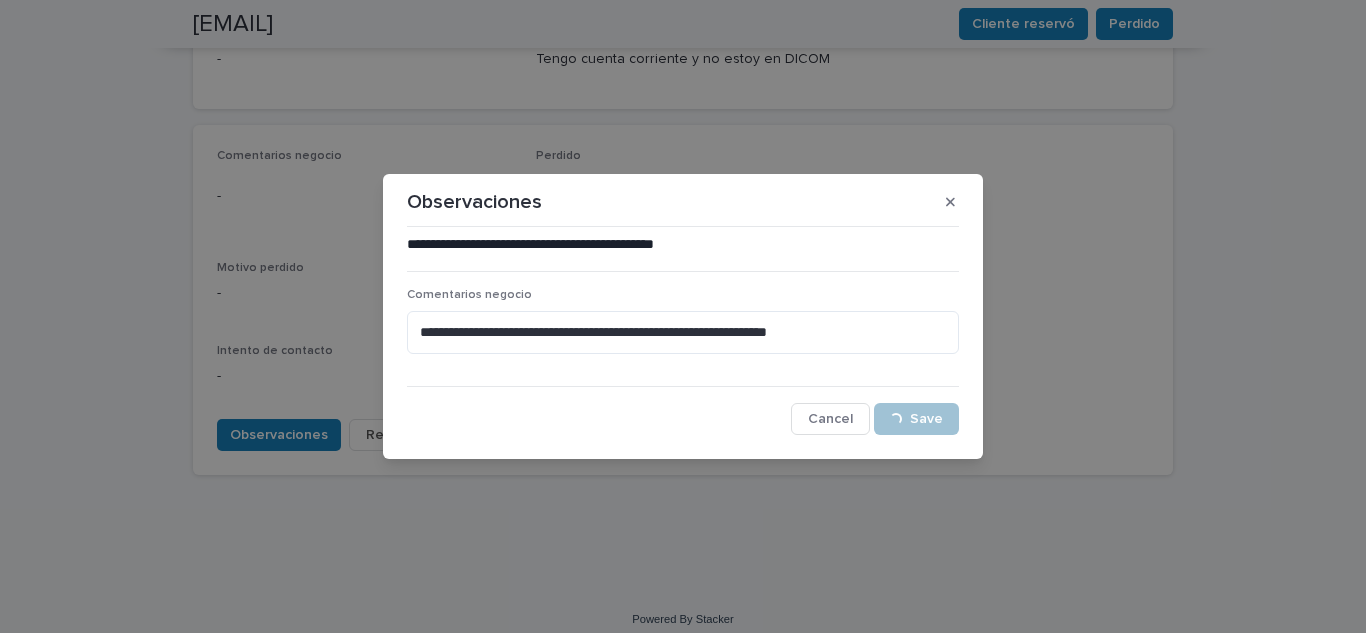 scroll, scrollTop: 875, scrollLeft: 0, axis: vertical 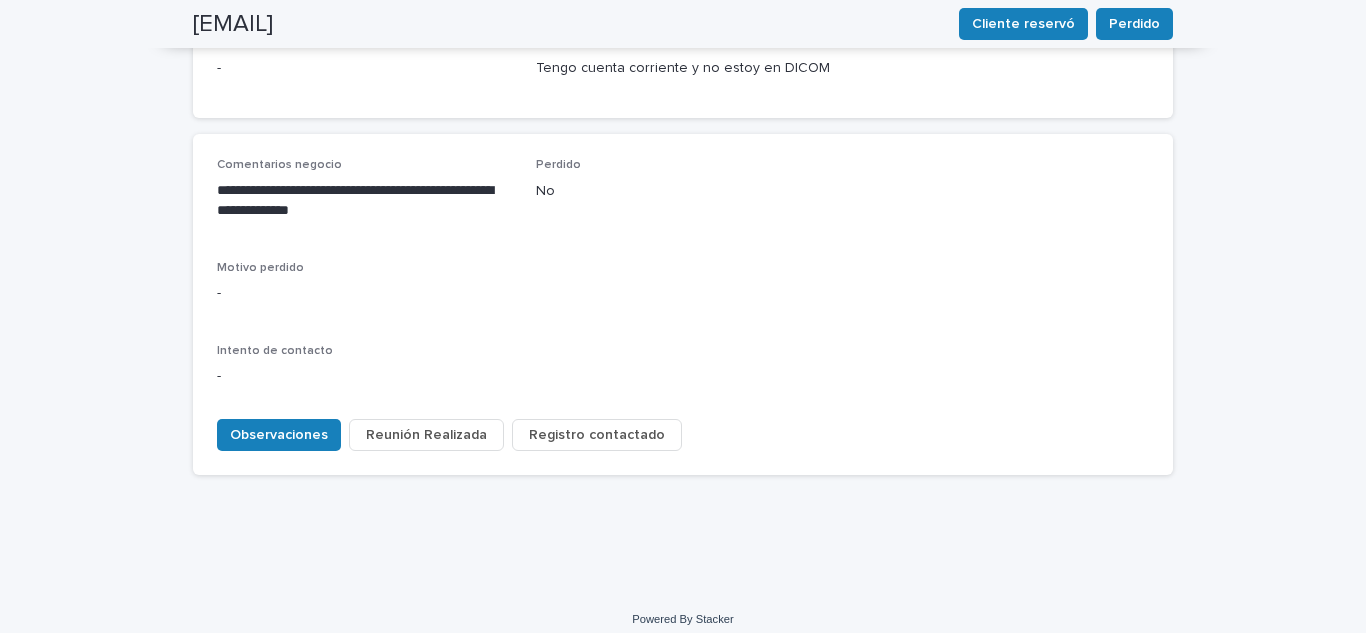 click on "Registro contactado" at bounding box center [597, 435] 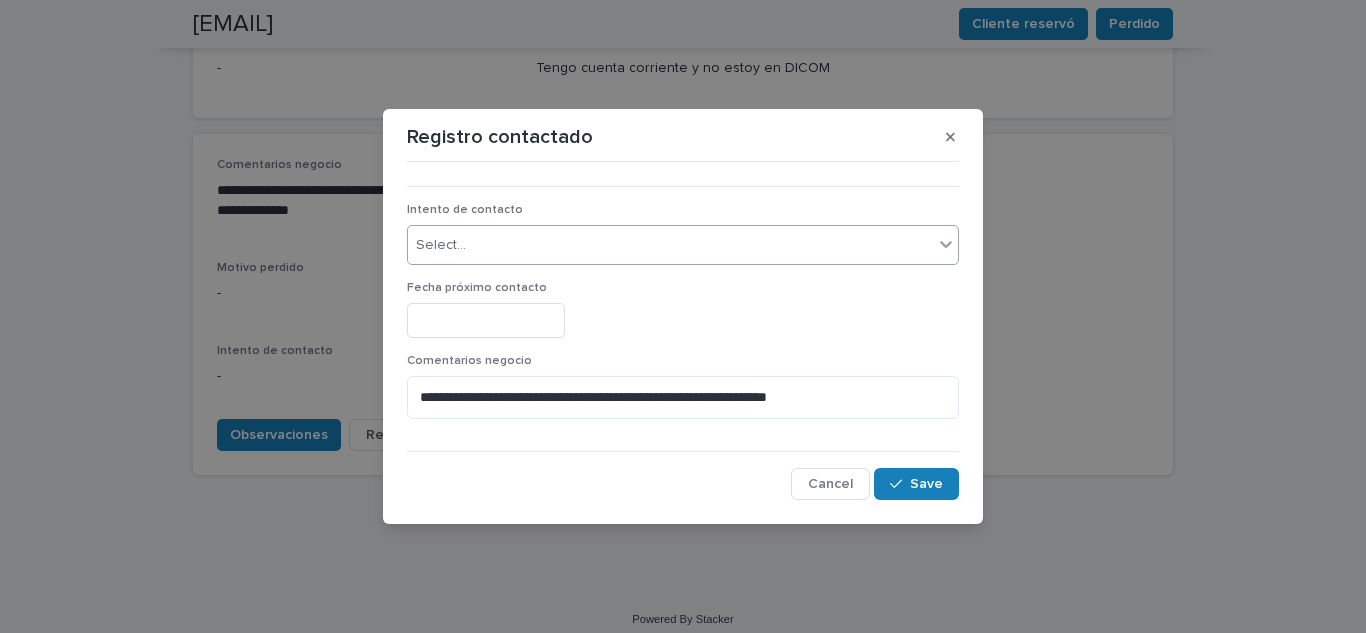 click on "Select..." at bounding box center [670, 245] 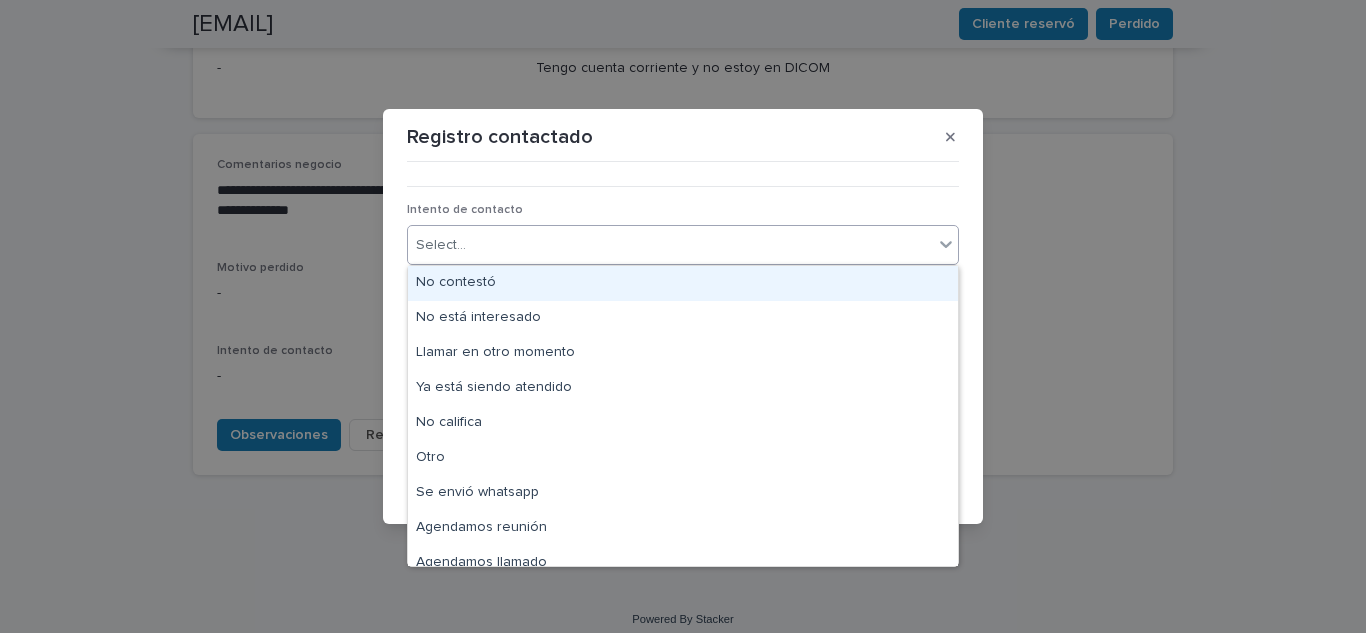 click on "No contestó" at bounding box center [683, 283] 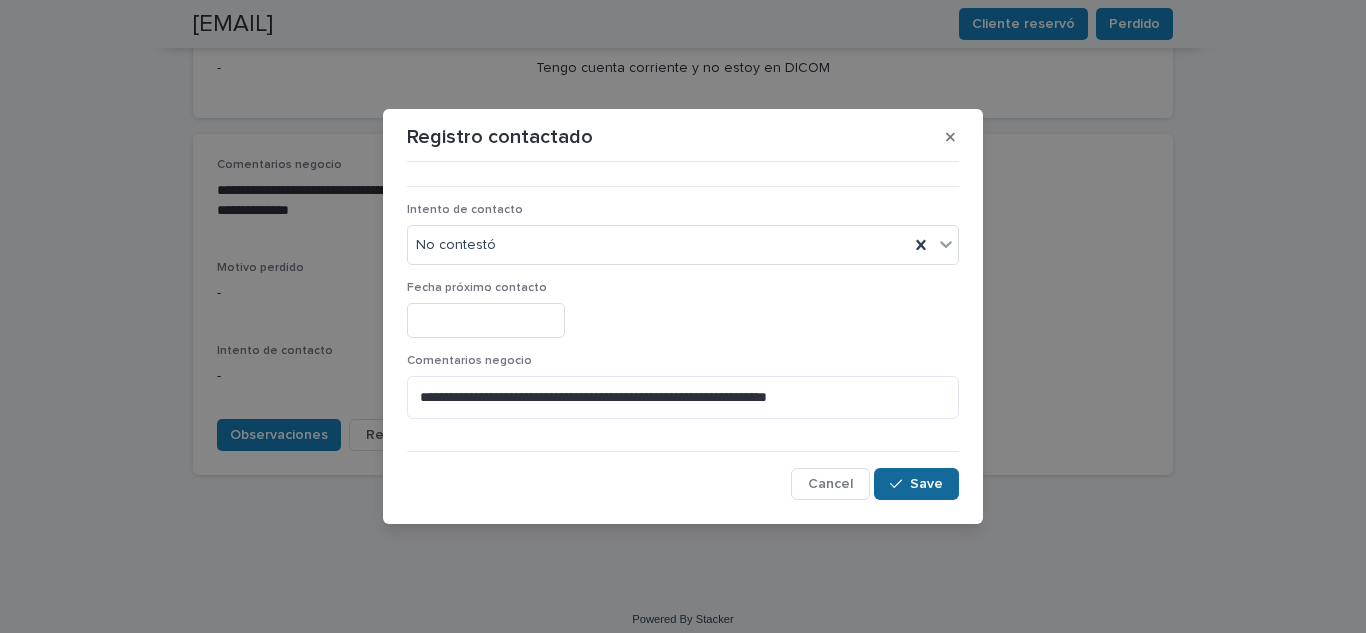 click on "Save" at bounding box center (916, 484) 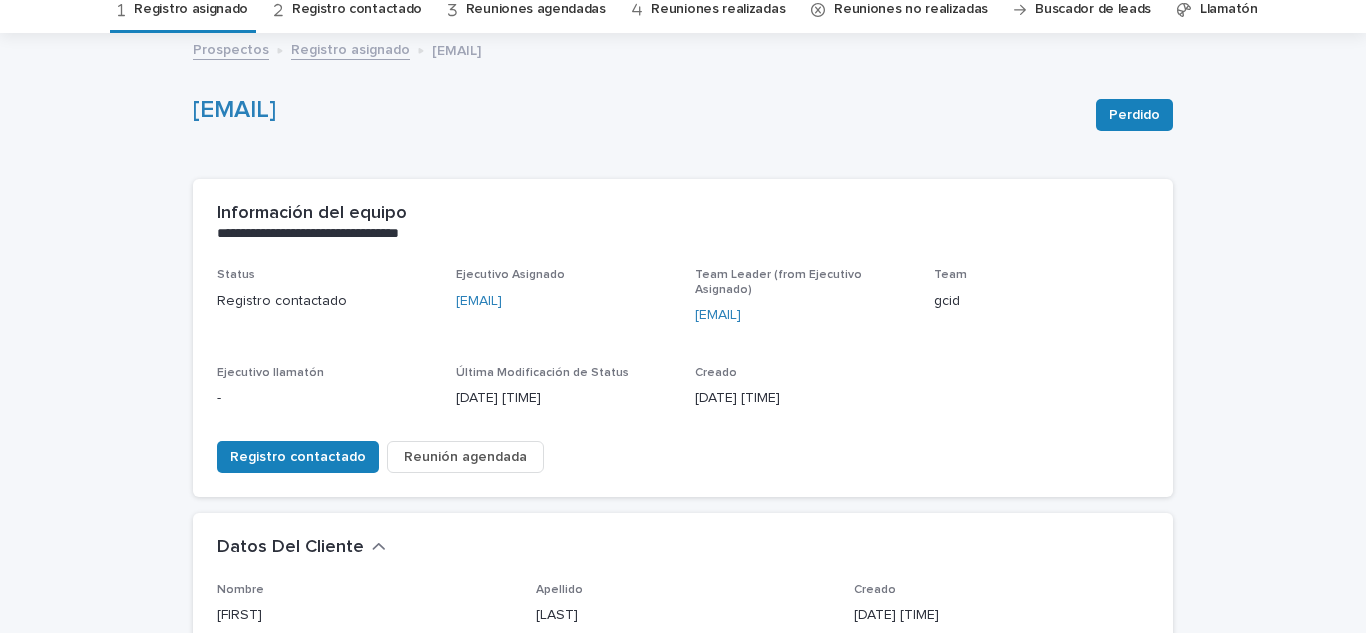 scroll, scrollTop: 0, scrollLeft: 0, axis: both 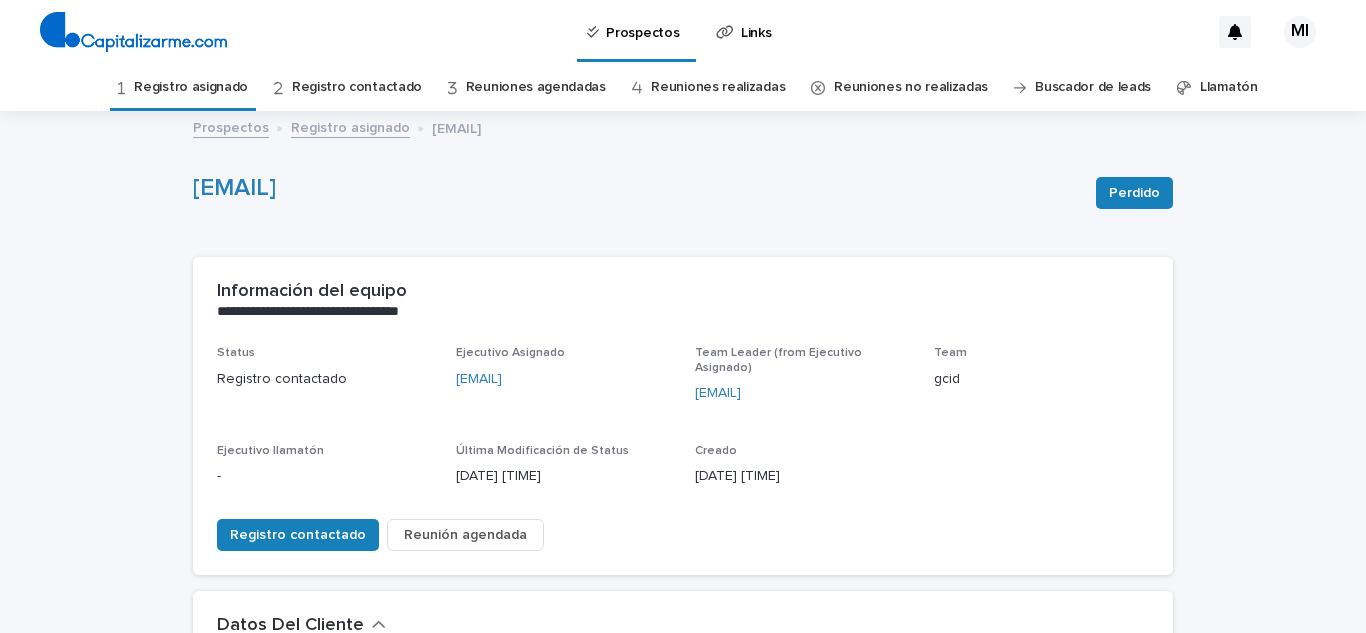 click on "Registro asignado" at bounding box center (191, 87) 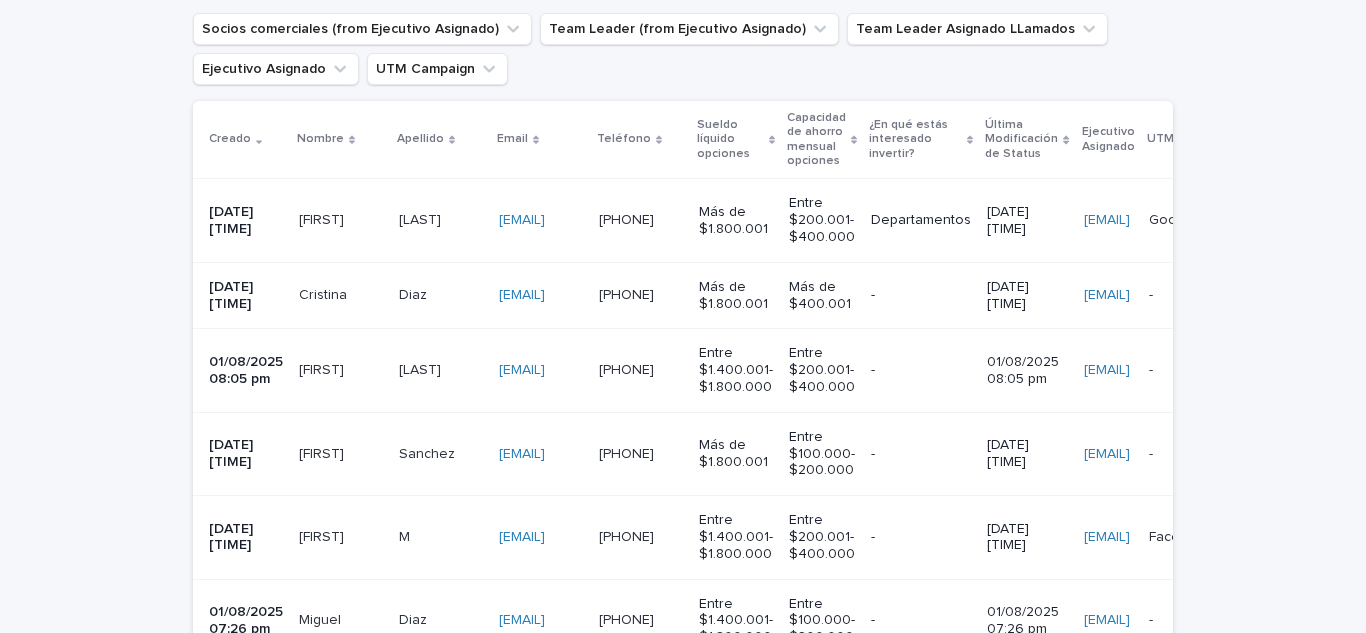 scroll, scrollTop: 400, scrollLeft: 0, axis: vertical 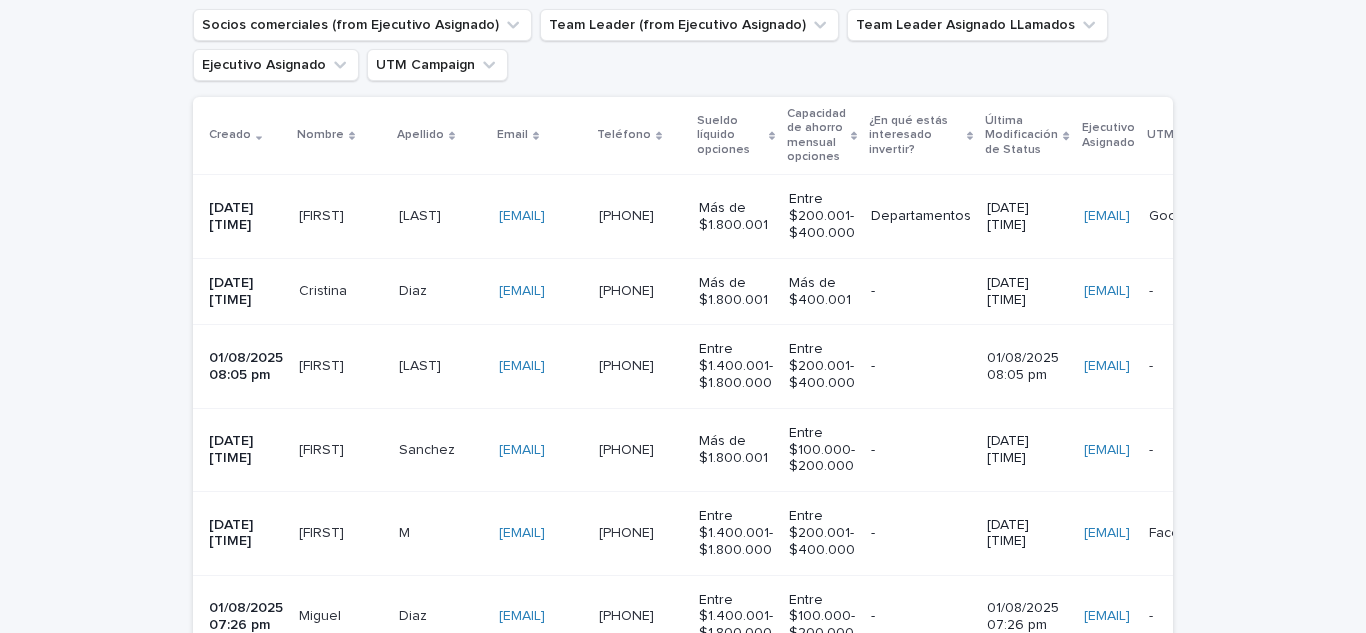 click on "[FIRST] [FIRST]" at bounding box center [341, 216] 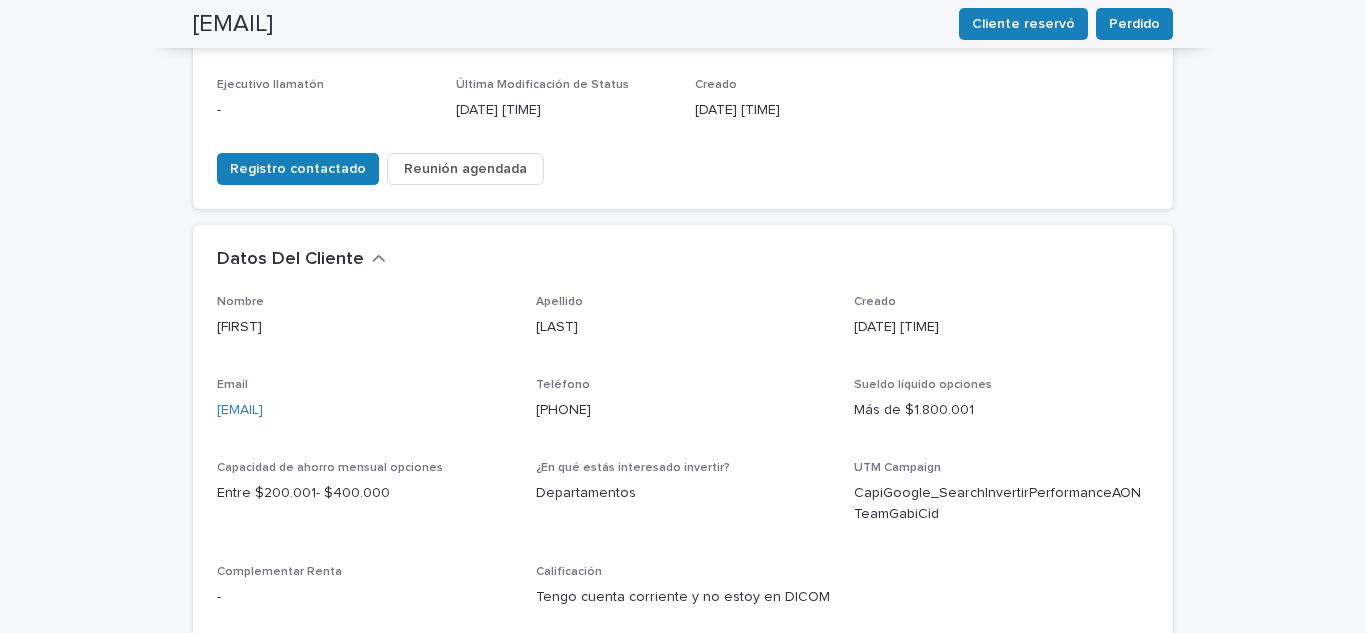 scroll, scrollTop: 400, scrollLeft: 0, axis: vertical 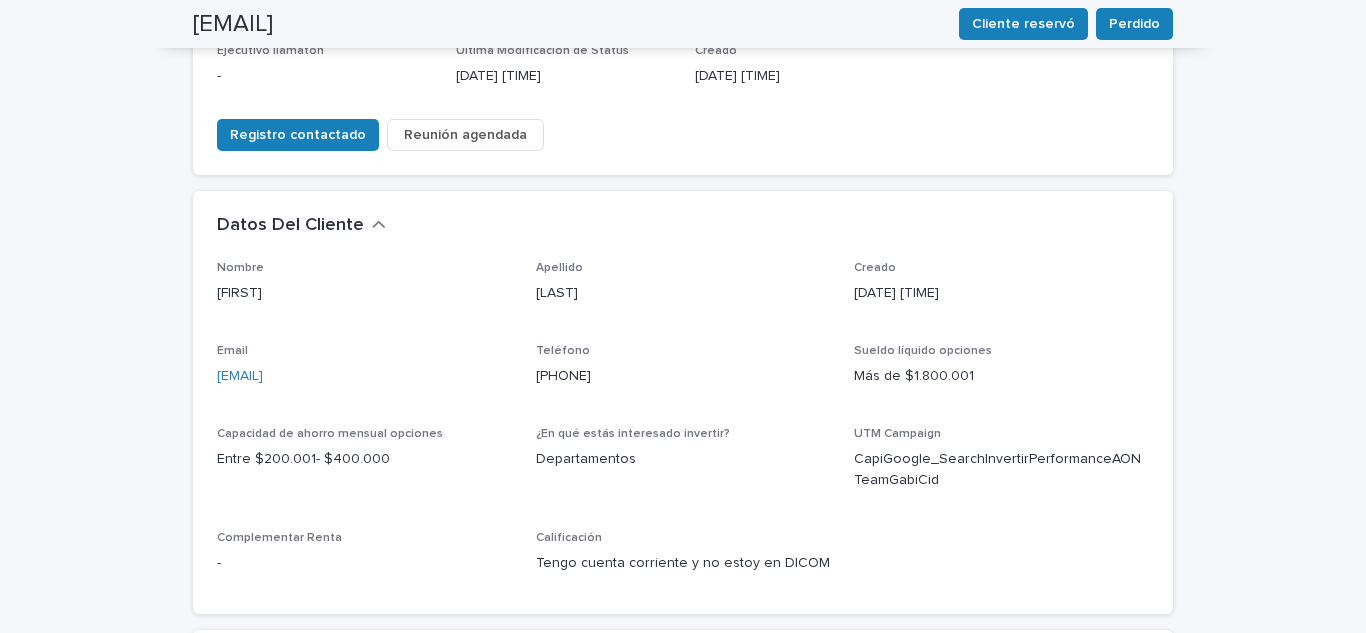 drag, startPoint x: 407, startPoint y: 376, endPoint x: 94, endPoint y: 398, distance: 313.77222 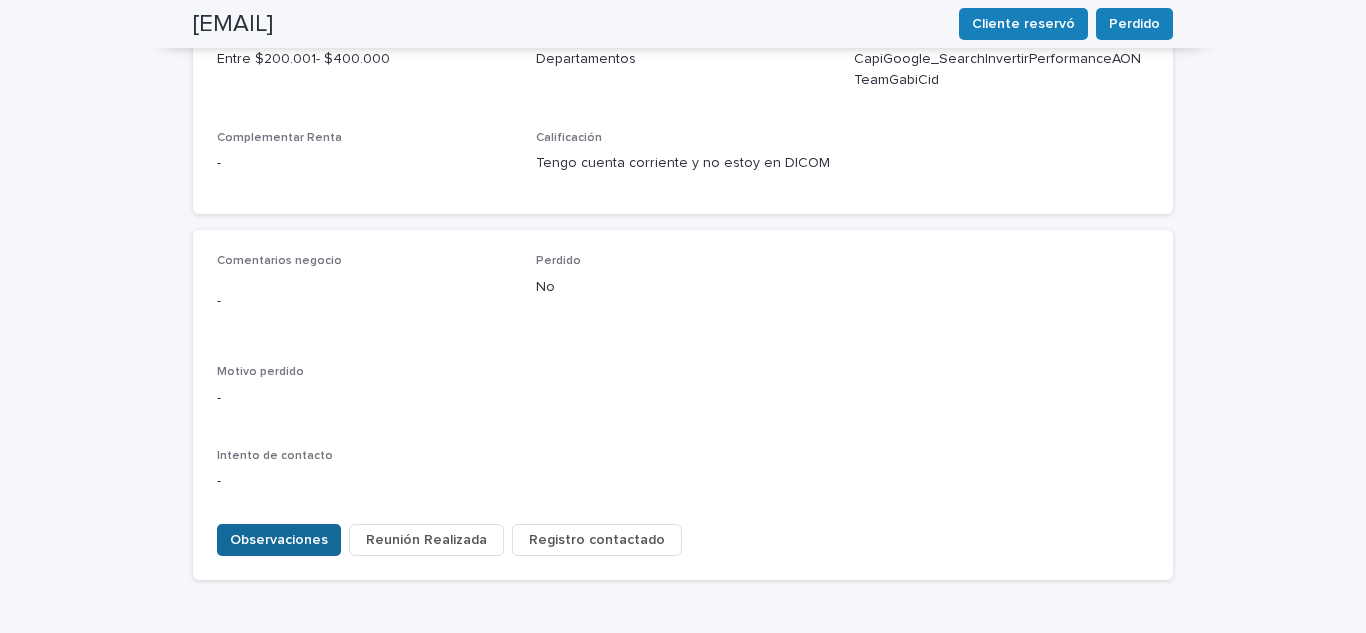 click on "Observaciones" at bounding box center [279, 540] 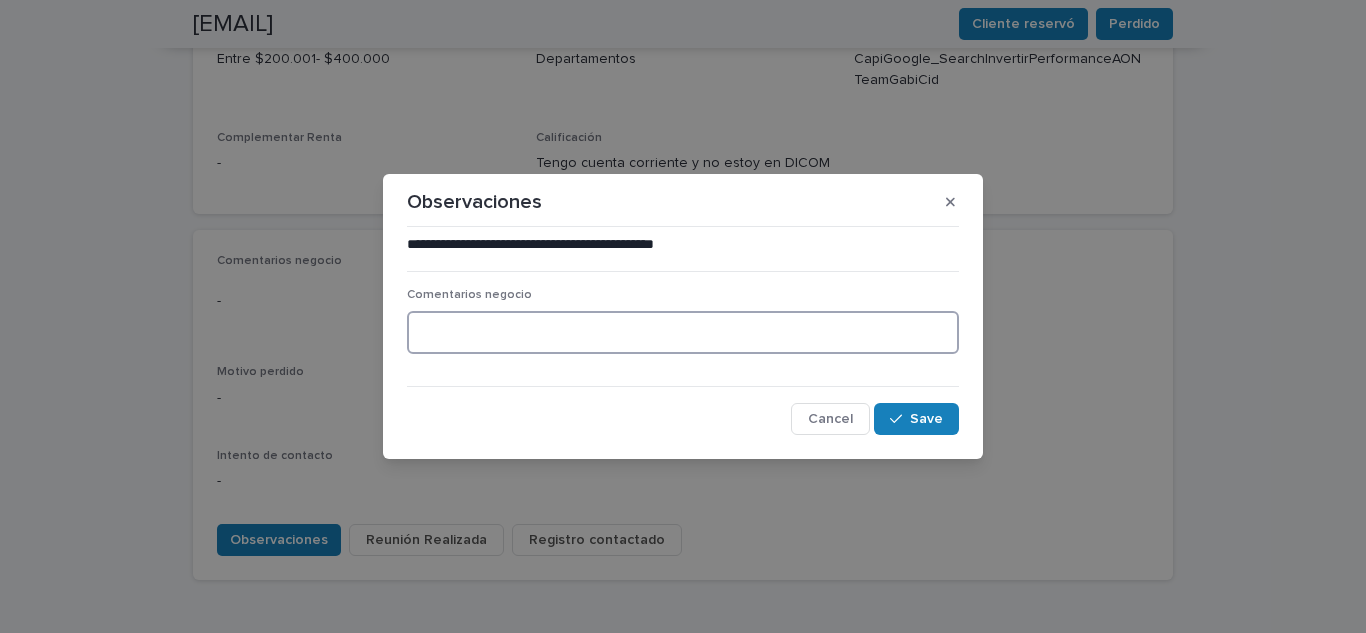 click at bounding box center (683, 332) 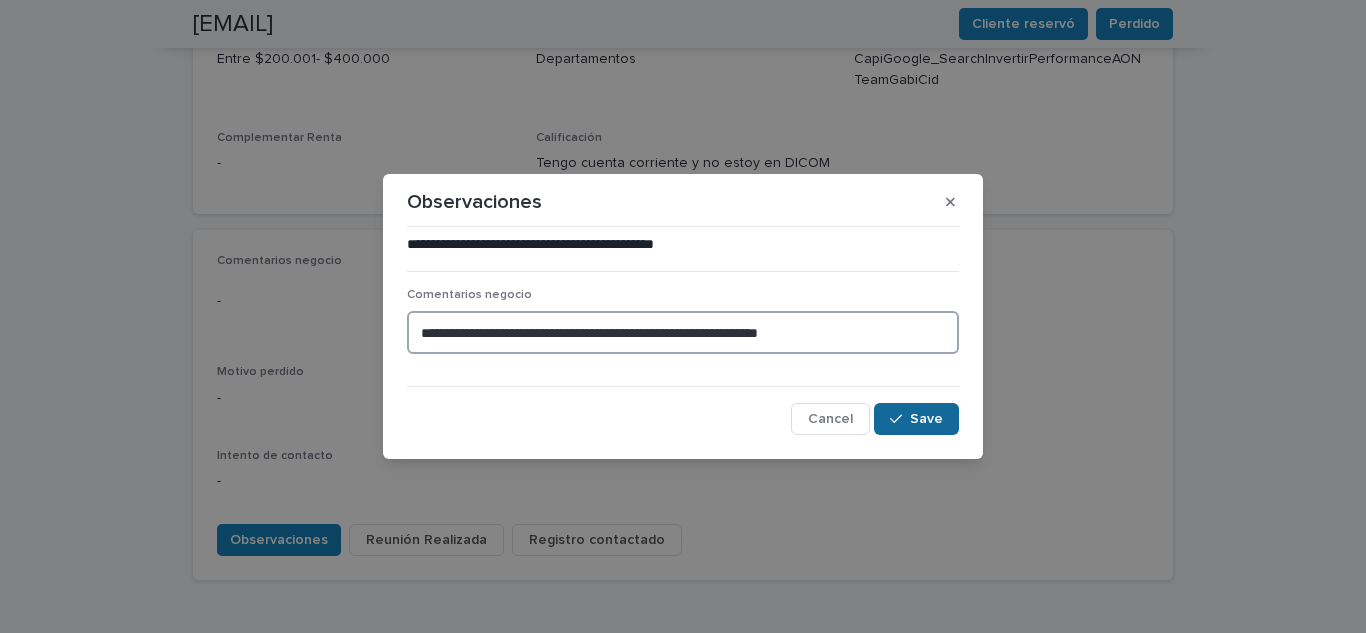 type on "**********" 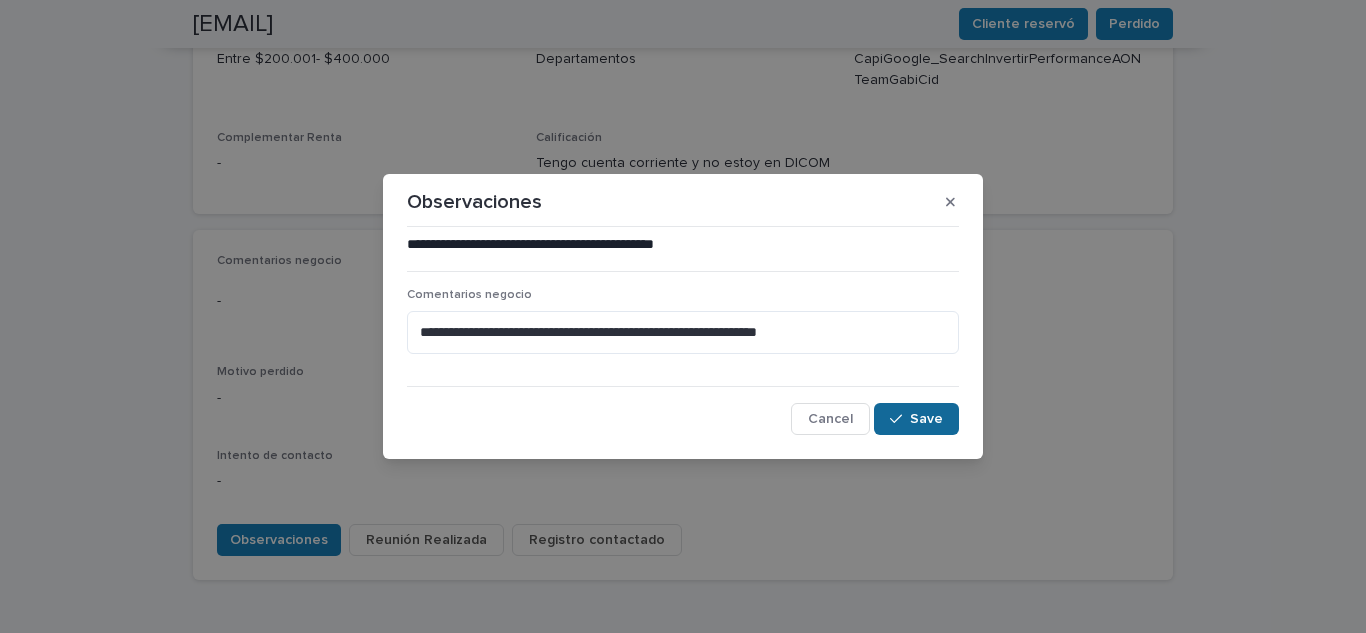 click at bounding box center (900, 419) 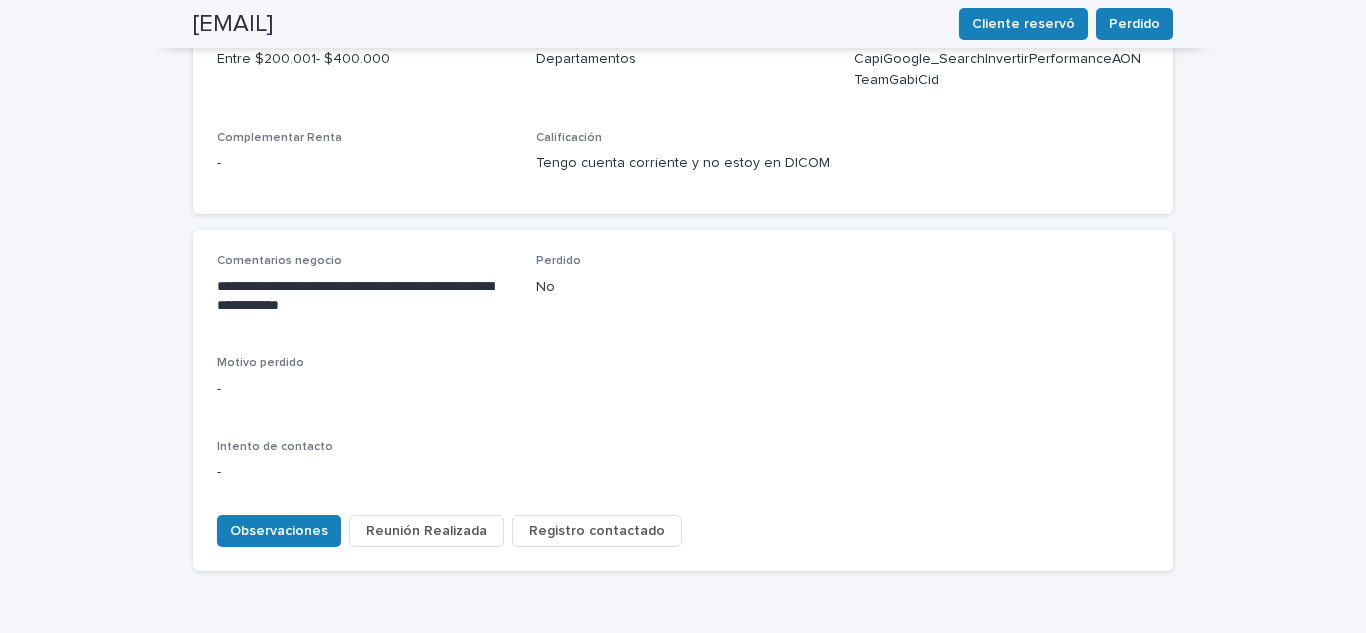 scroll, scrollTop: 795, scrollLeft: 0, axis: vertical 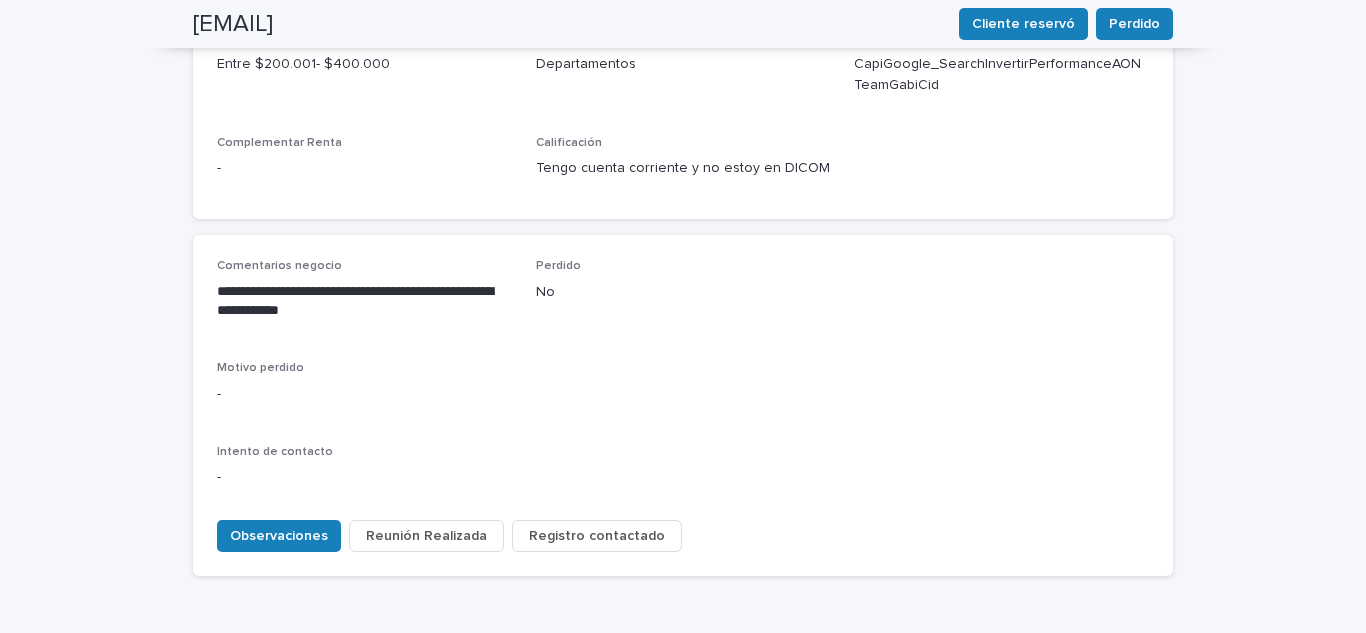 click on "Registro contactado" at bounding box center [597, 536] 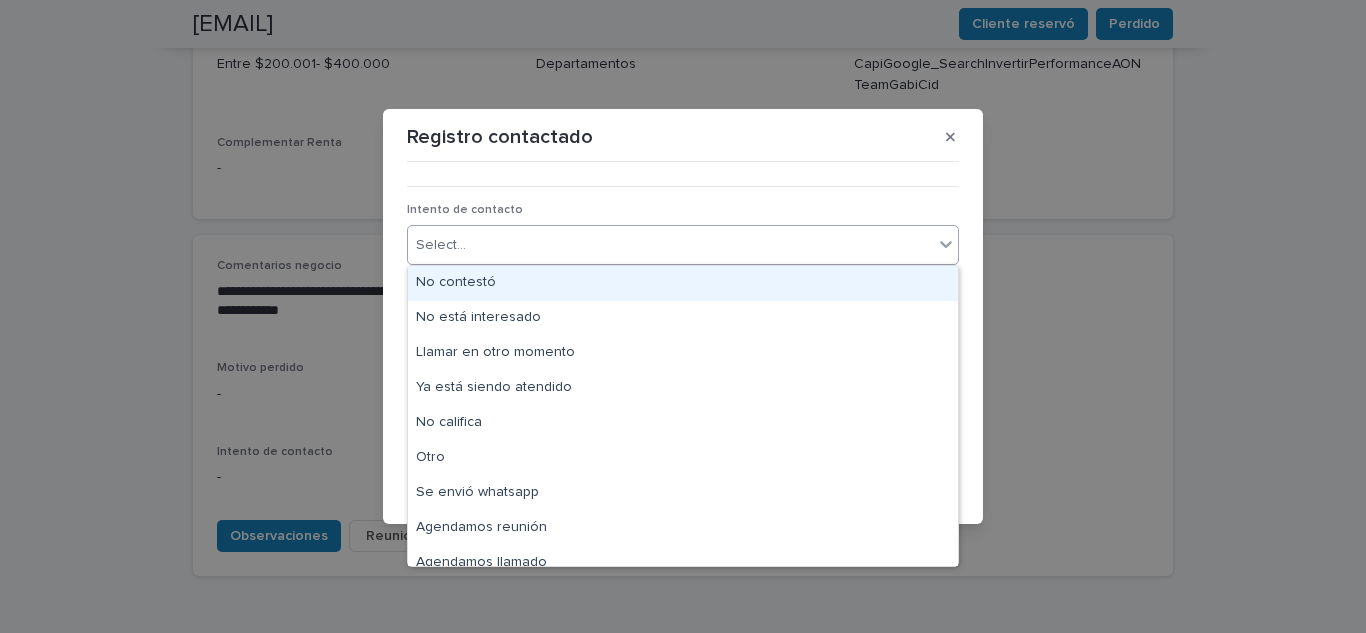 click on "Select..." at bounding box center (670, 245) 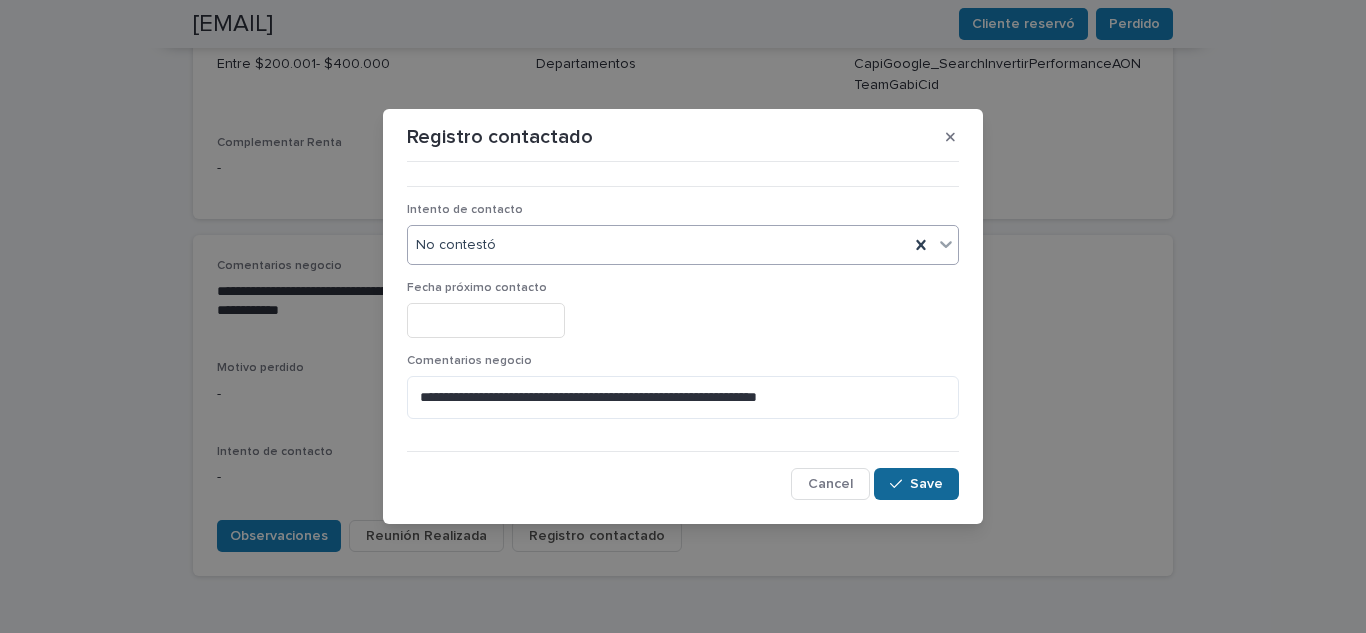 click on "Save" at bounding box center (916, 484) 